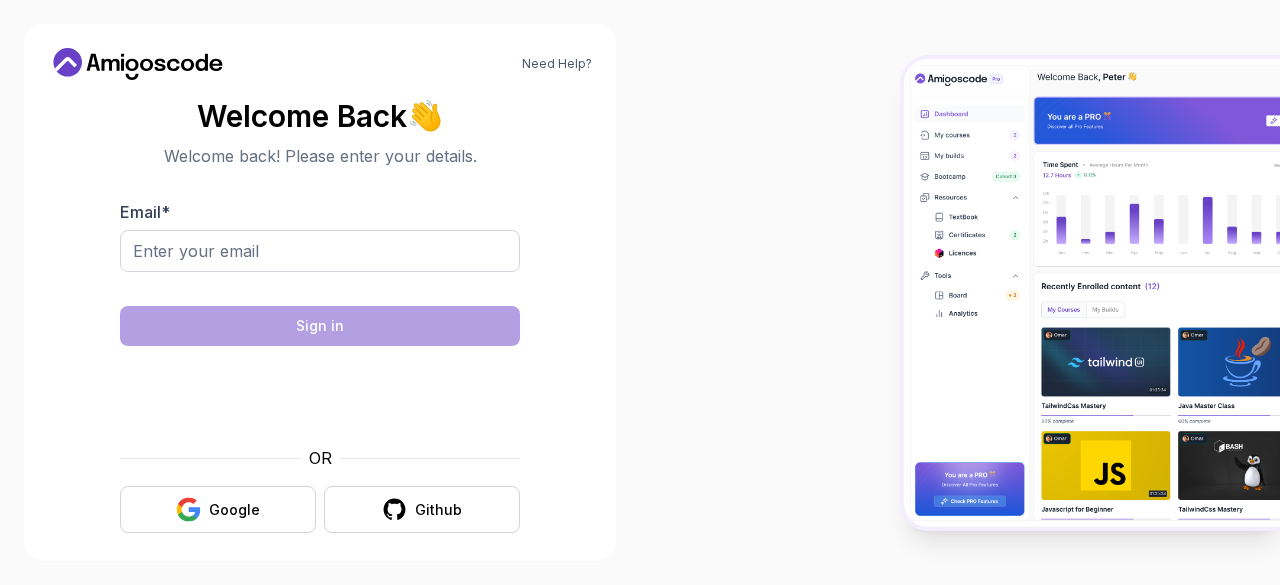 scroll, scrollTop: 0, scrollLeft: 0, axis: both 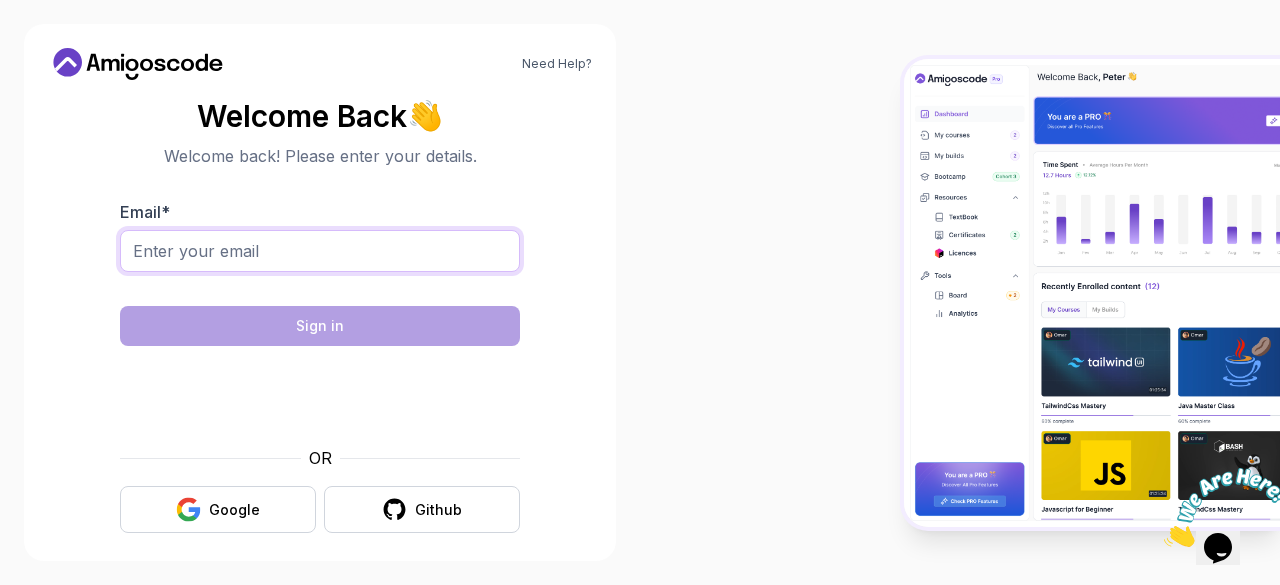 click on "Email *" at bounding box center [320, 251] 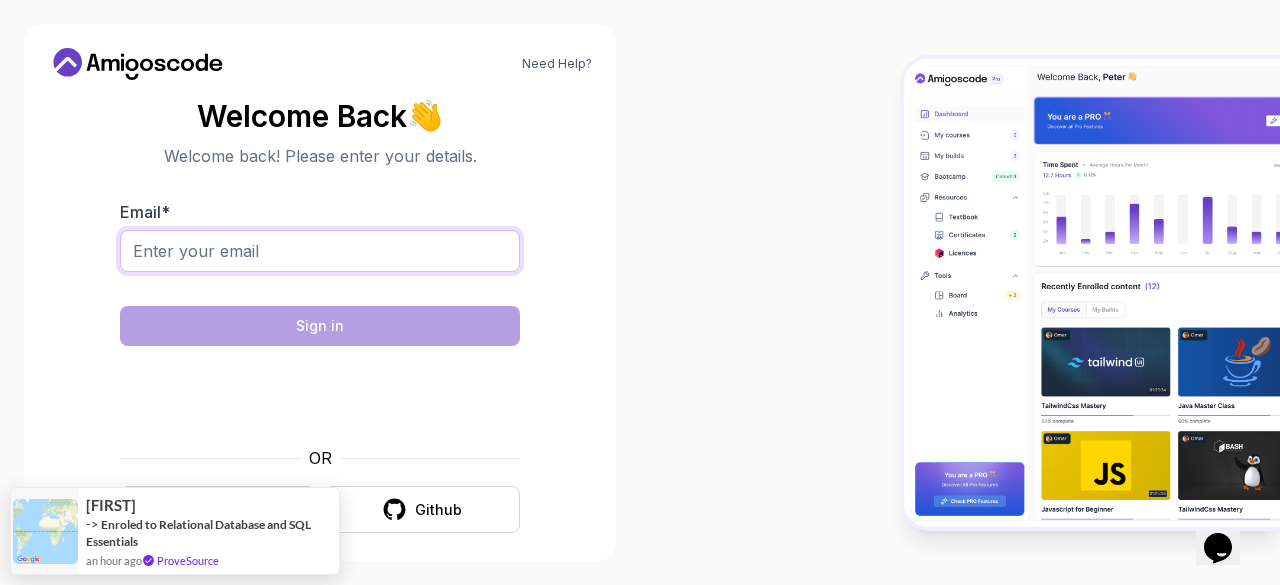 type on "[EMAIL]" 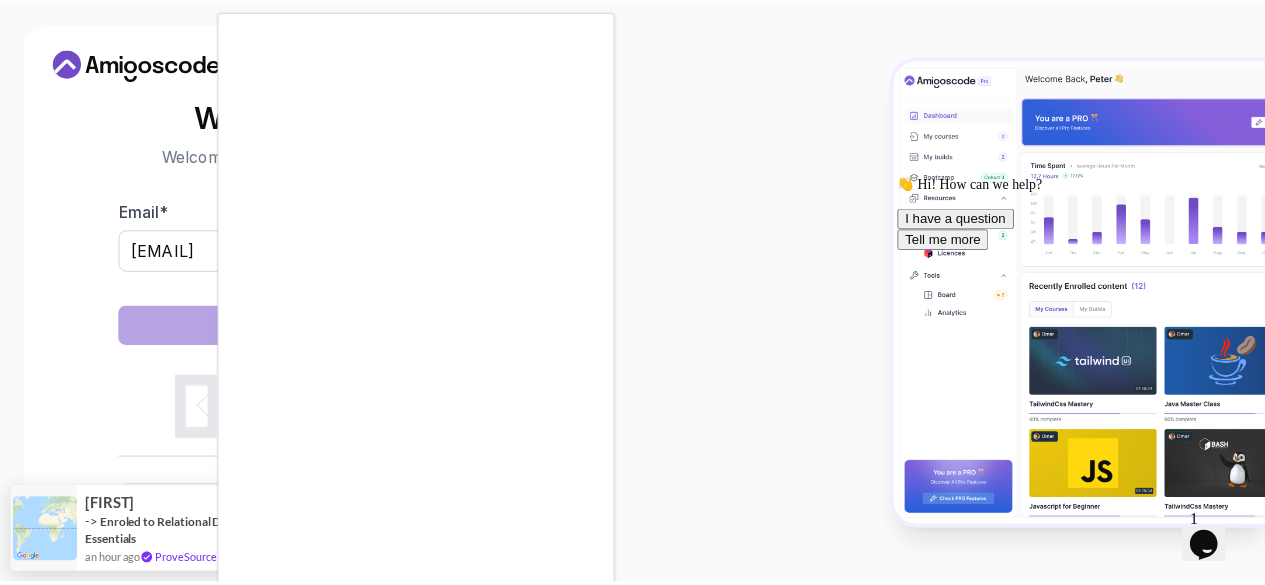 scroll, scrollTop: 12, scrollLeft: 0, axis: vertical 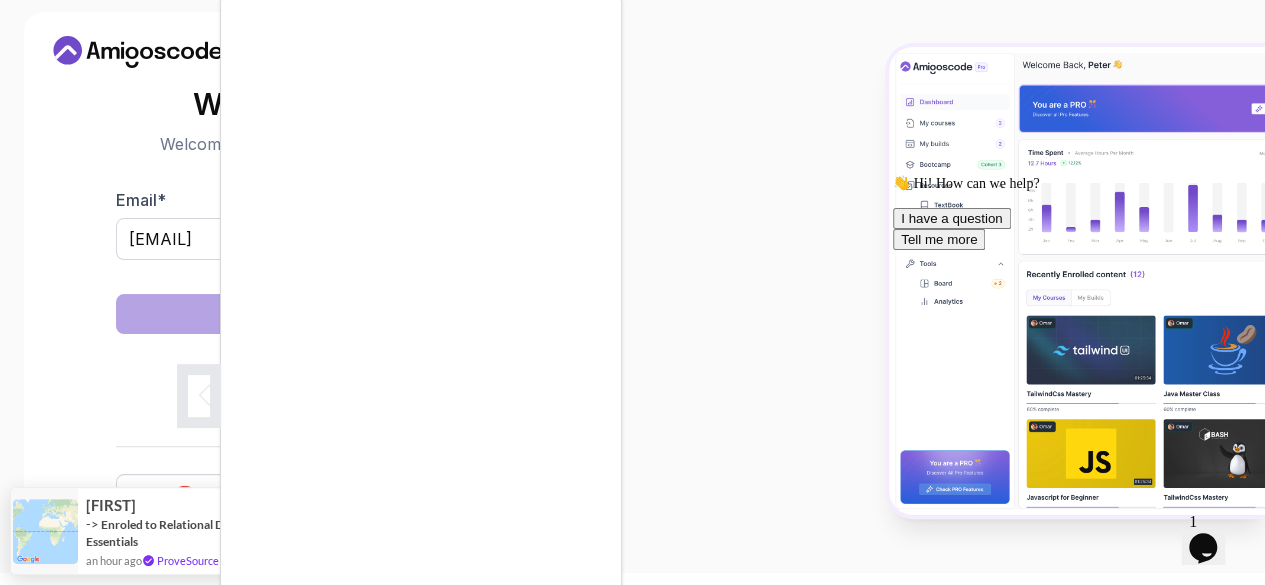 click at bounding box center (632, 292) 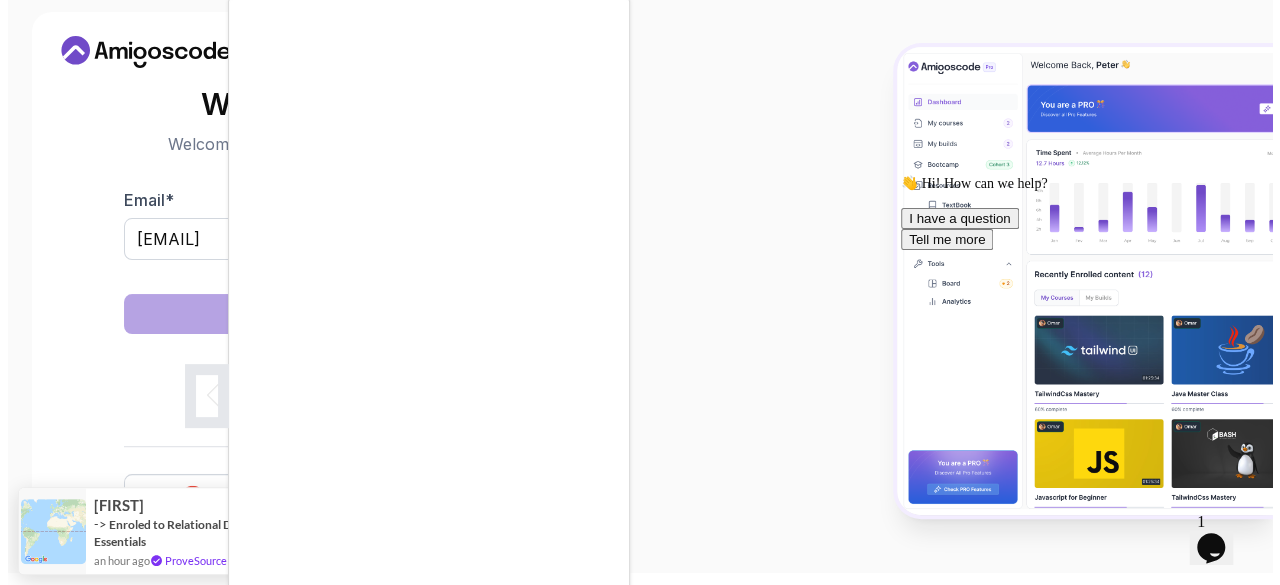 scroll, scrollTop: 0, scrollLeft: 0, axis: both 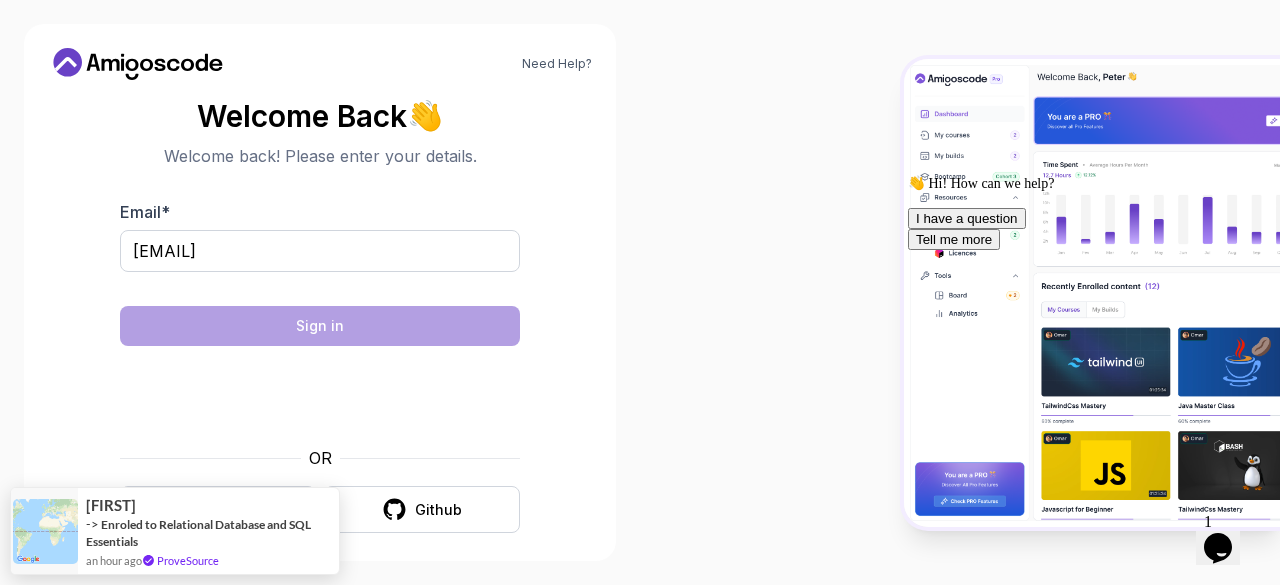 click 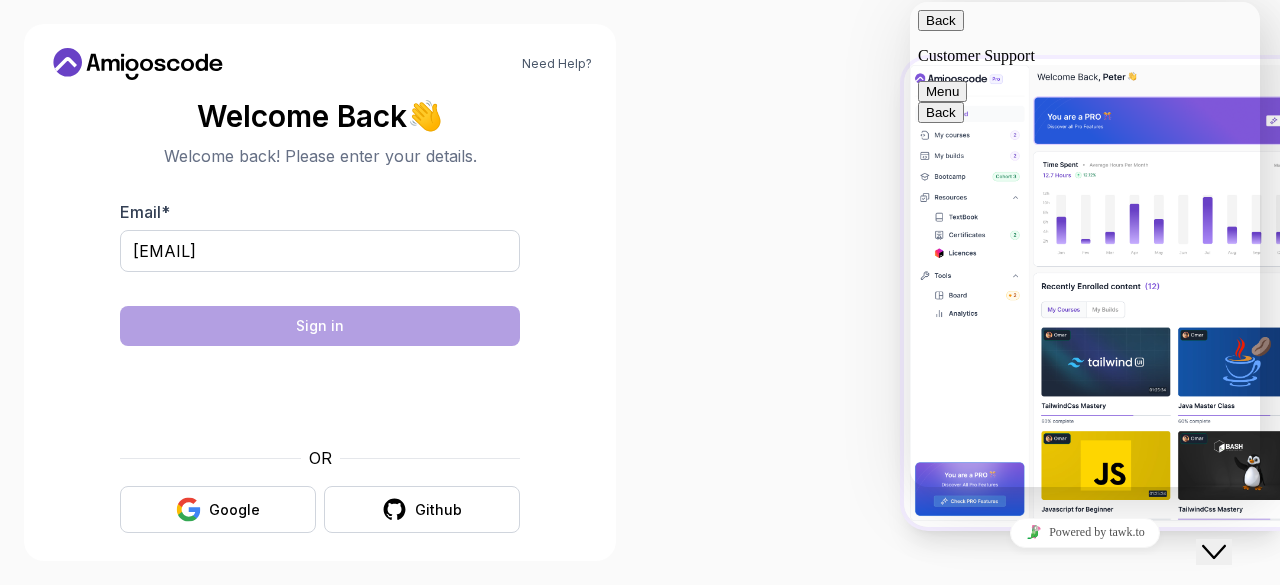 click on "Close Chat This icon closes the chat window." at bounding box center (1214, 552) 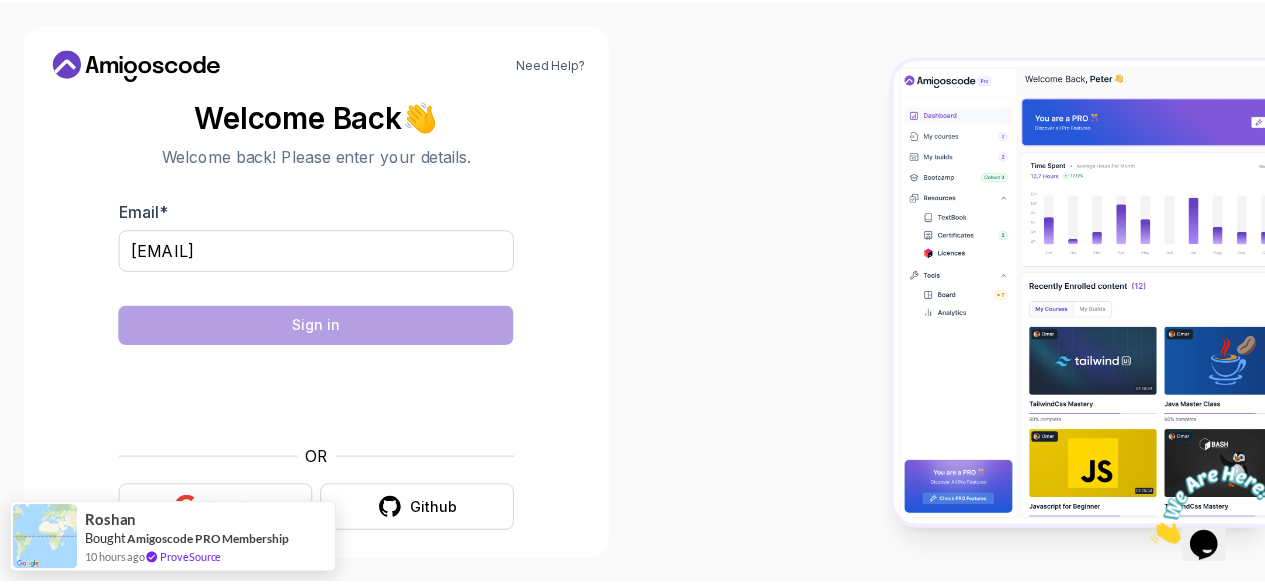 scroll, scrollTop: 12, scrollLeft: 0, axis: vertical 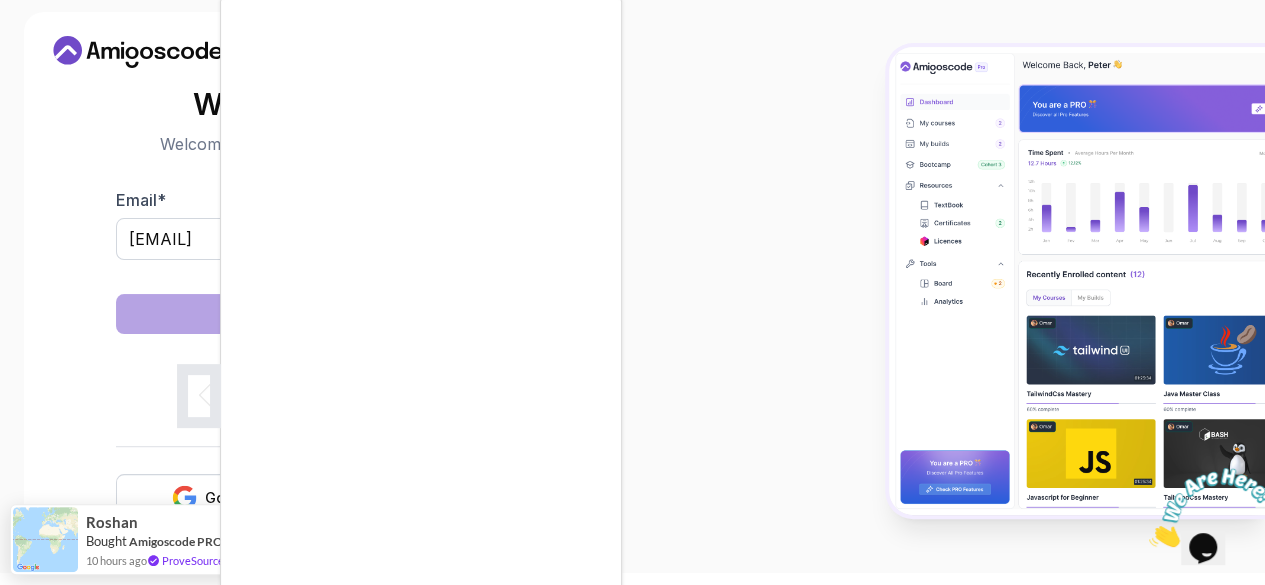 click on "Need Help? Welcome Back 👋 Welcome back! Please enter your details. Email * mitalirade93@gmail.com Sign in OR Google Github
Roshan Bought   Amigoscode PRO Membership 10 hours ago     ProveSource" at bounding box center (632, 280) 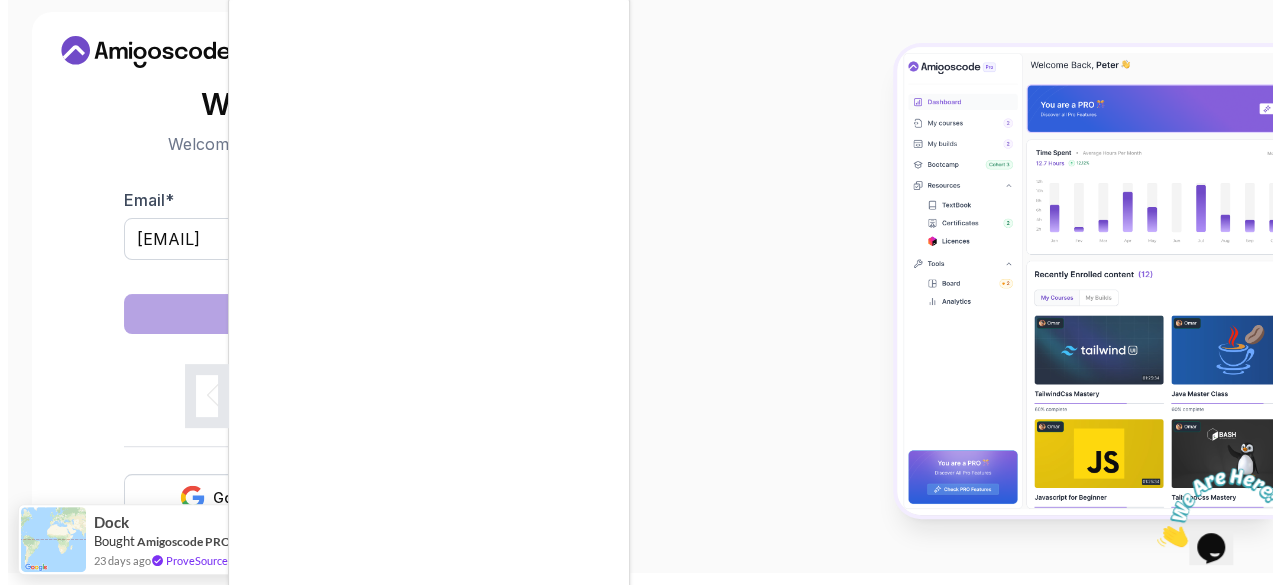 scroll, scrollTop: 0, scrollLeft: 0, axis: both 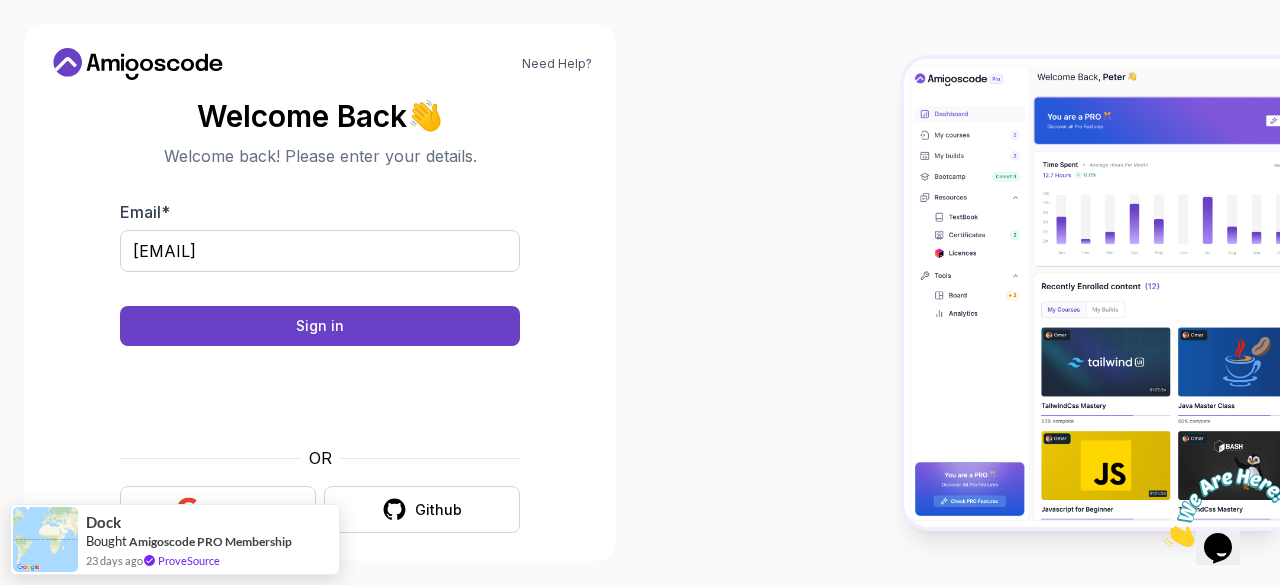 click on "Need Help? Welcome Back 👋 Welcome back! Please enter your details. Email * mitalirade93@gmail.com Sign in OR Google Github" at bounding box center (320, 292) 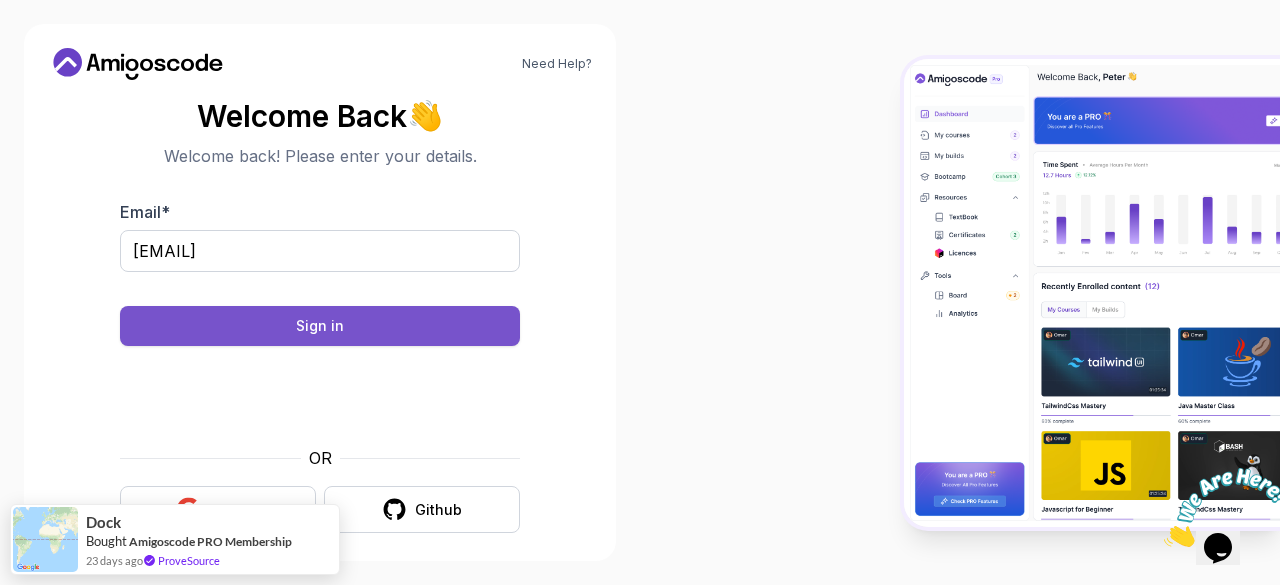 click on "Sign in" at bounding box center (320, 326) 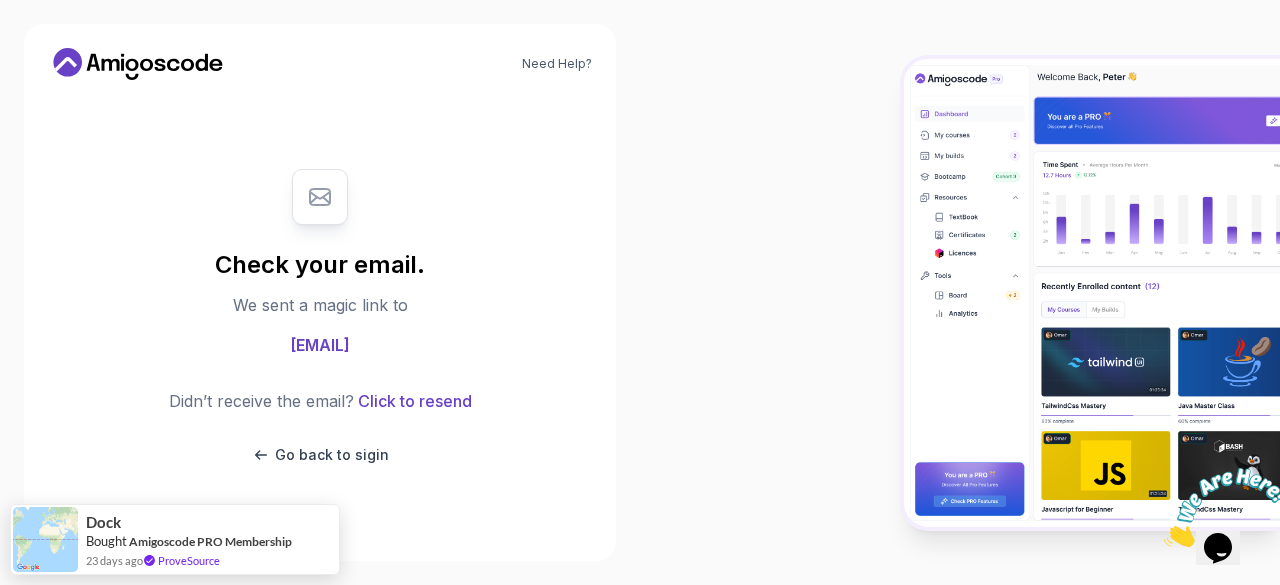 click on "mitalirade93@gmail.com" at bounding box center [320, 345] 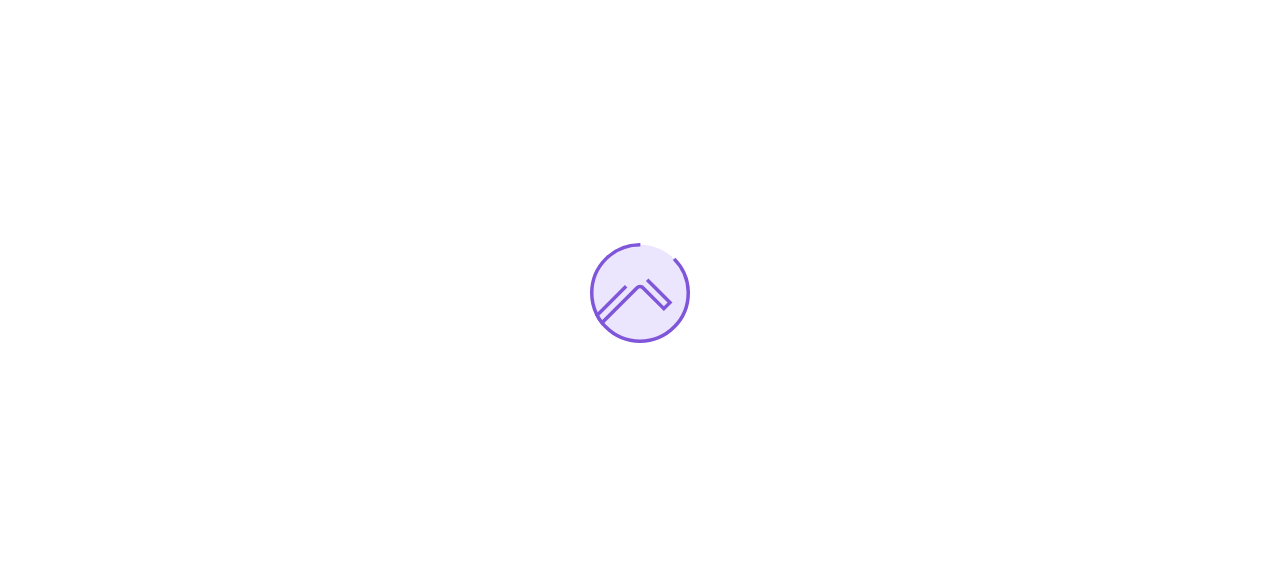 scroll, scrollTop: 0, scrollLeft: 0, axis: both 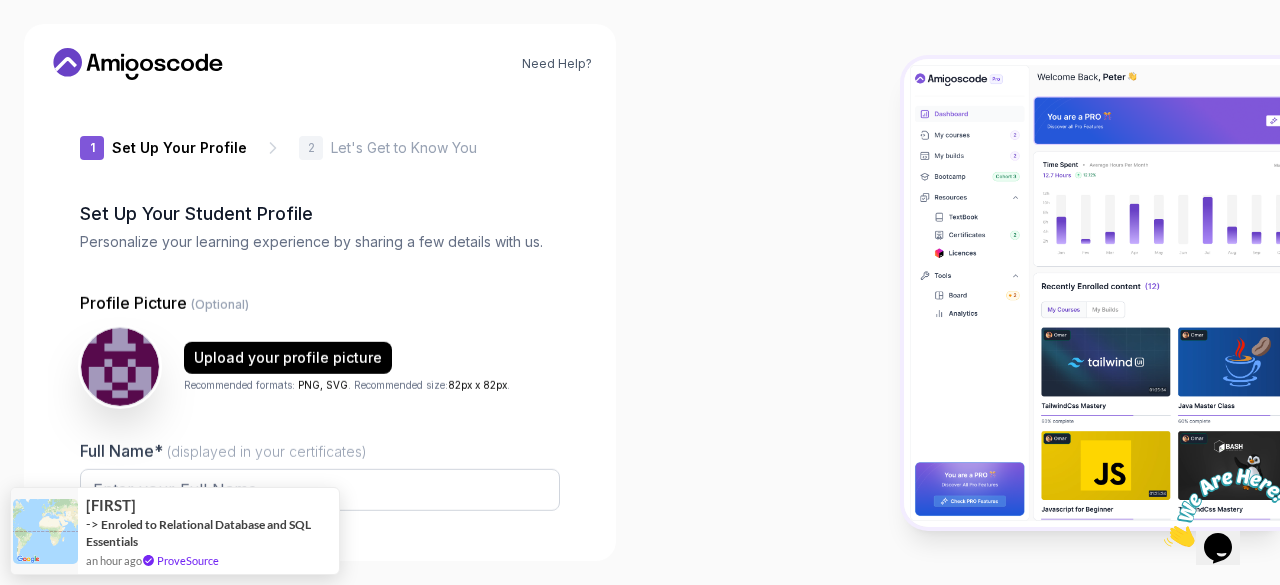 type on "[USERNAME]" 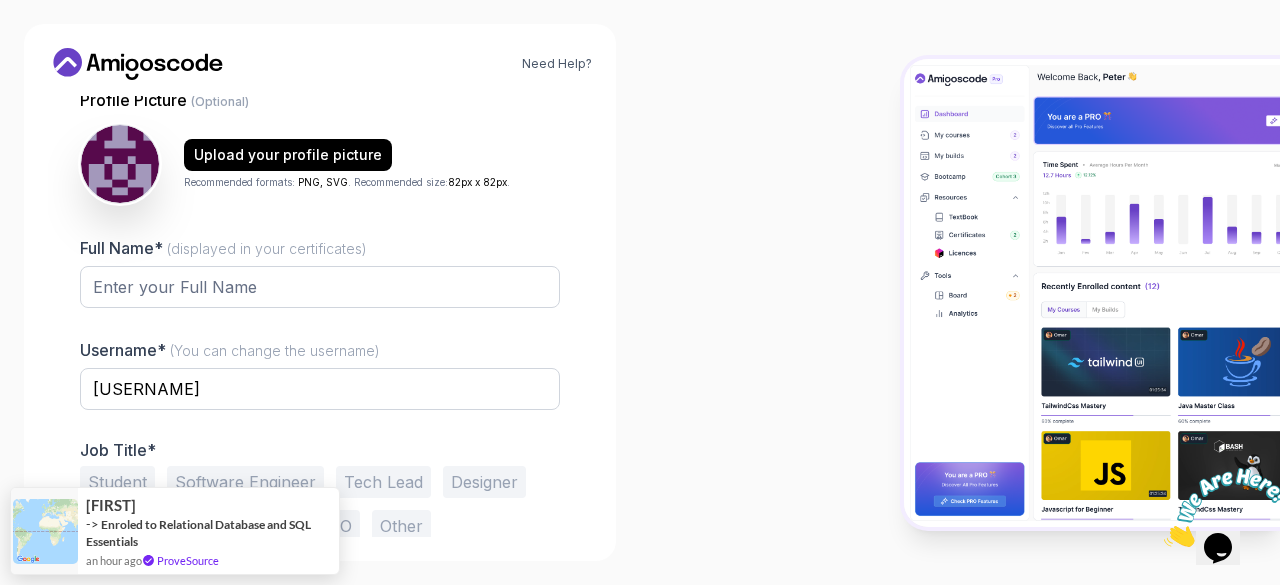 scroll, scrollTop: 205, scrollLeft: 0, axis: vertical 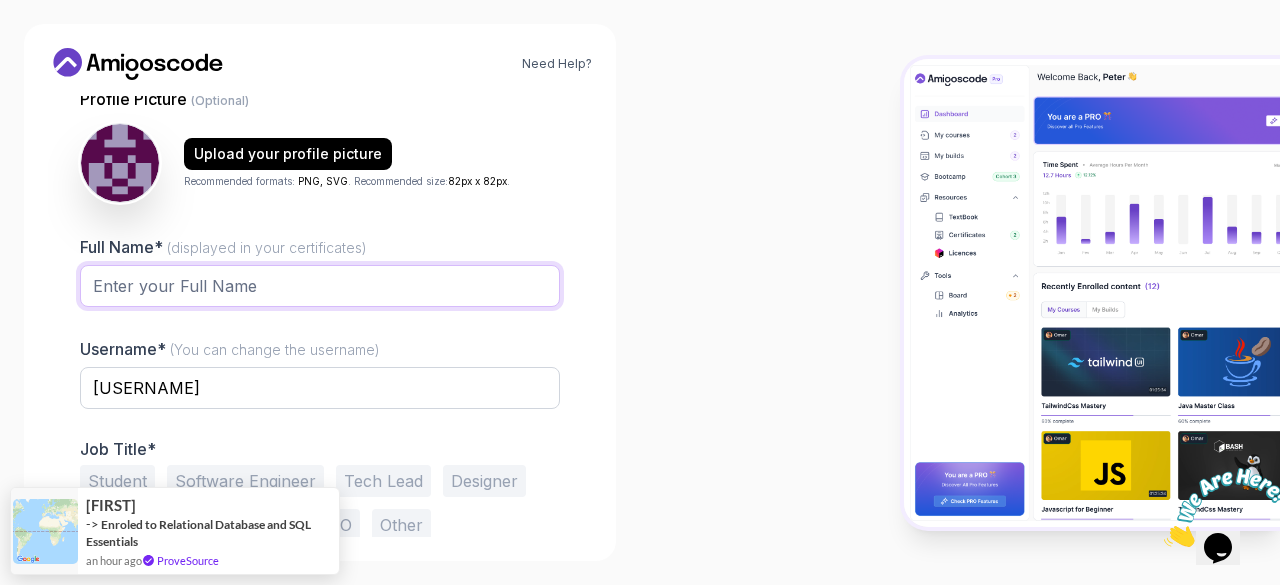 click on "Full Name*   (displayed in your certificates)" at bounding box center (320, 286) 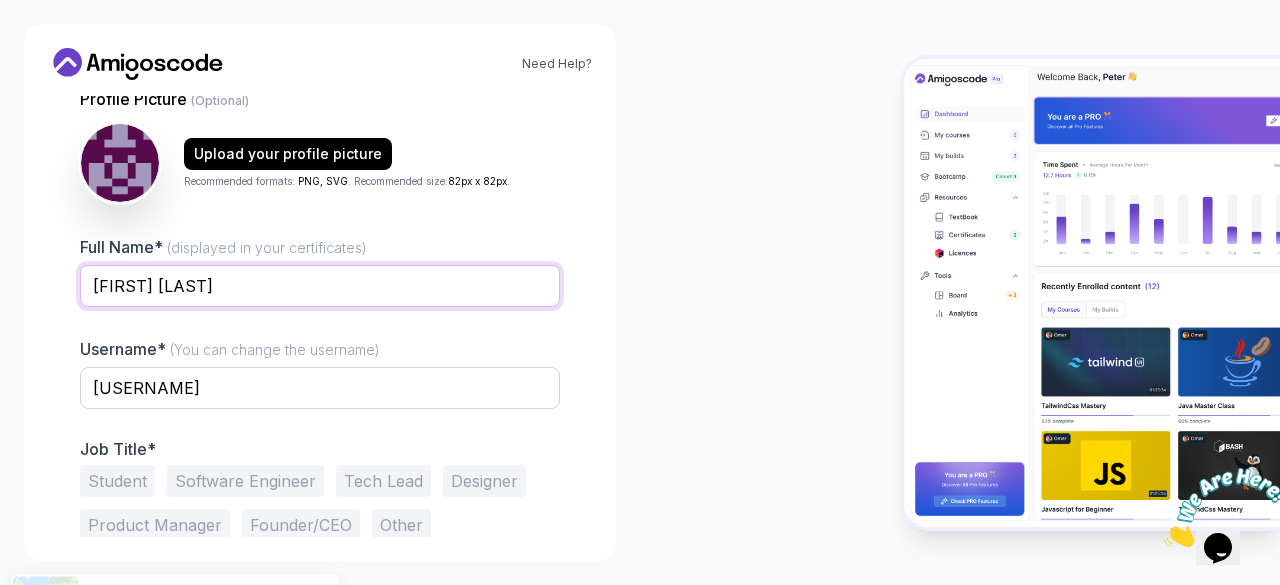 type on "[FIRST] [LAST]" 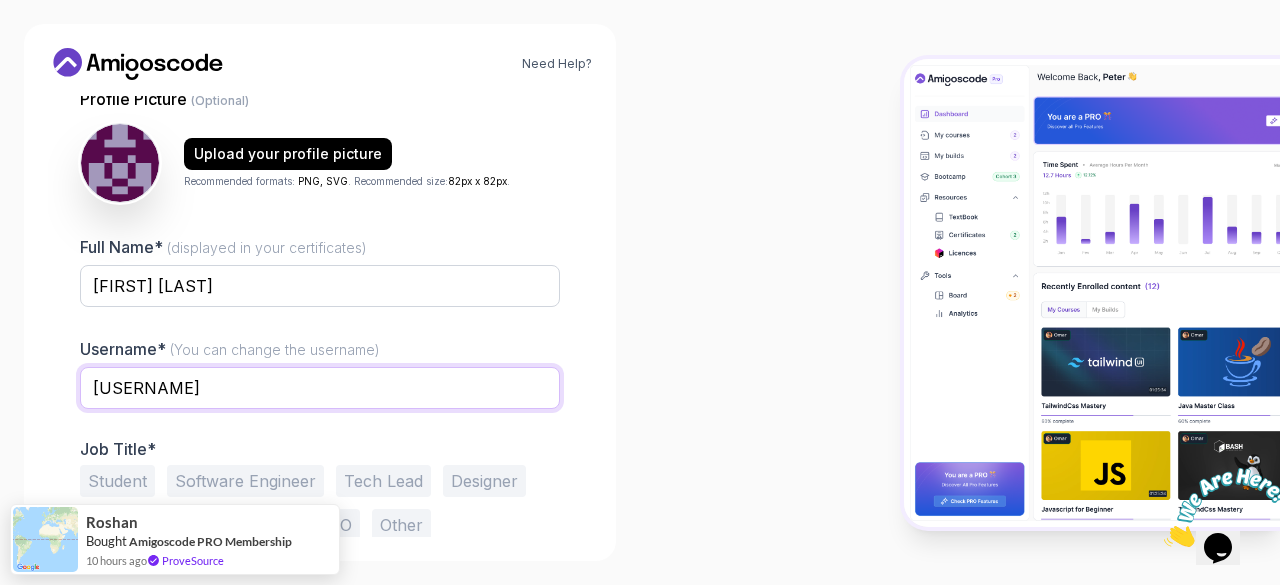 click on "[USERNAME]" at bounding box center (320, 388) 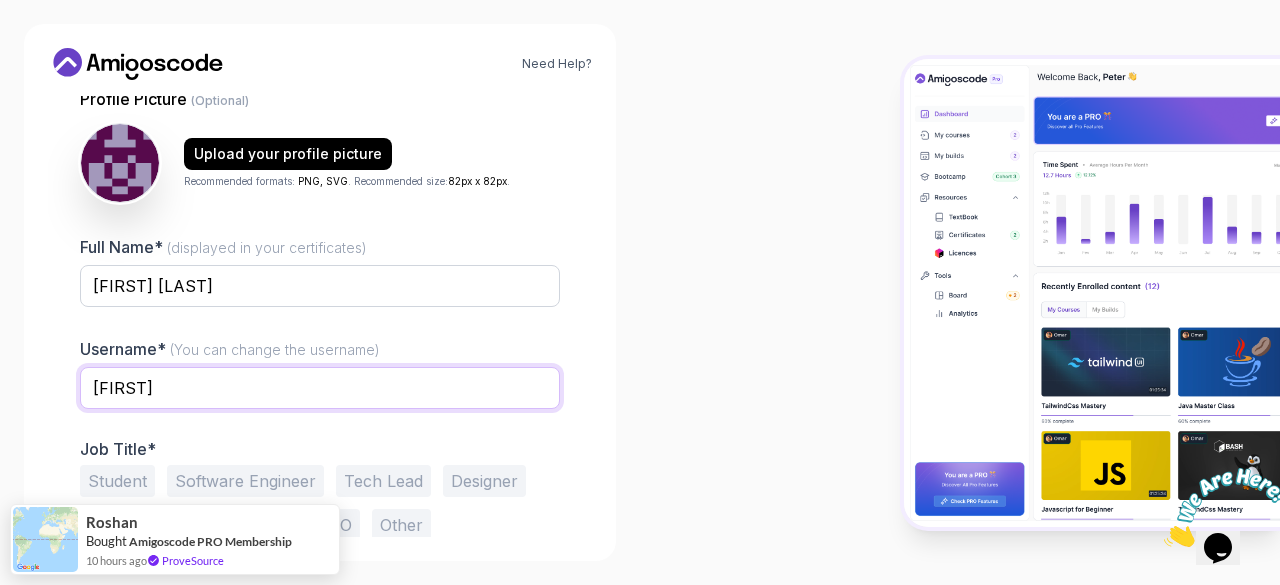 scroll, scrollTop: 247, scrollLeft: 0, axis: vertical 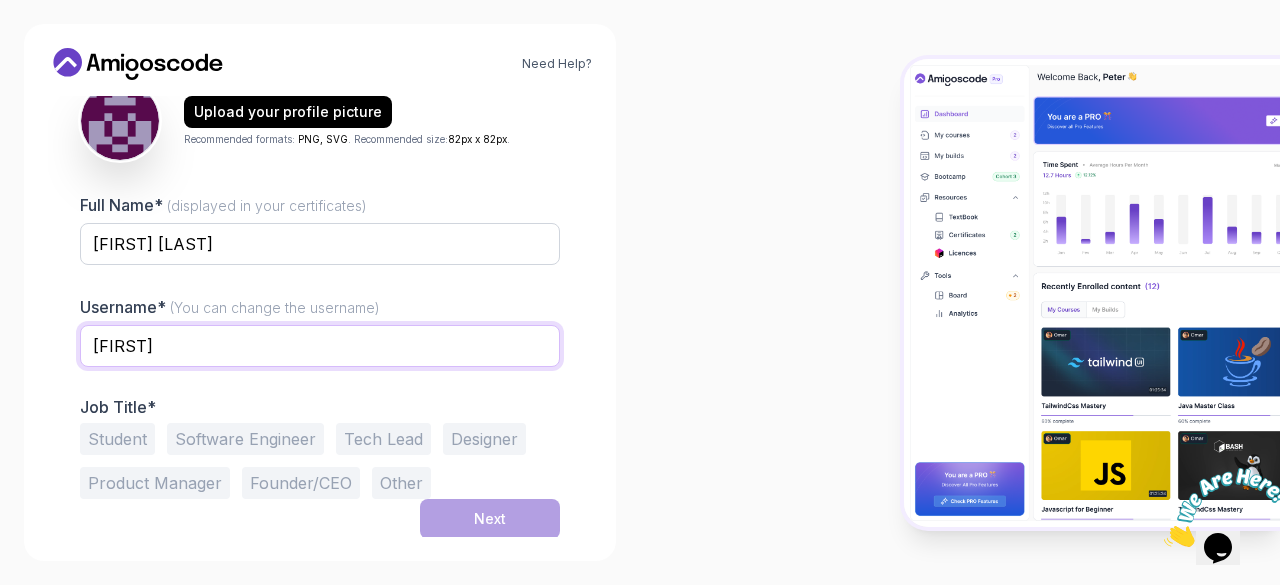 type on "[FIRST]" 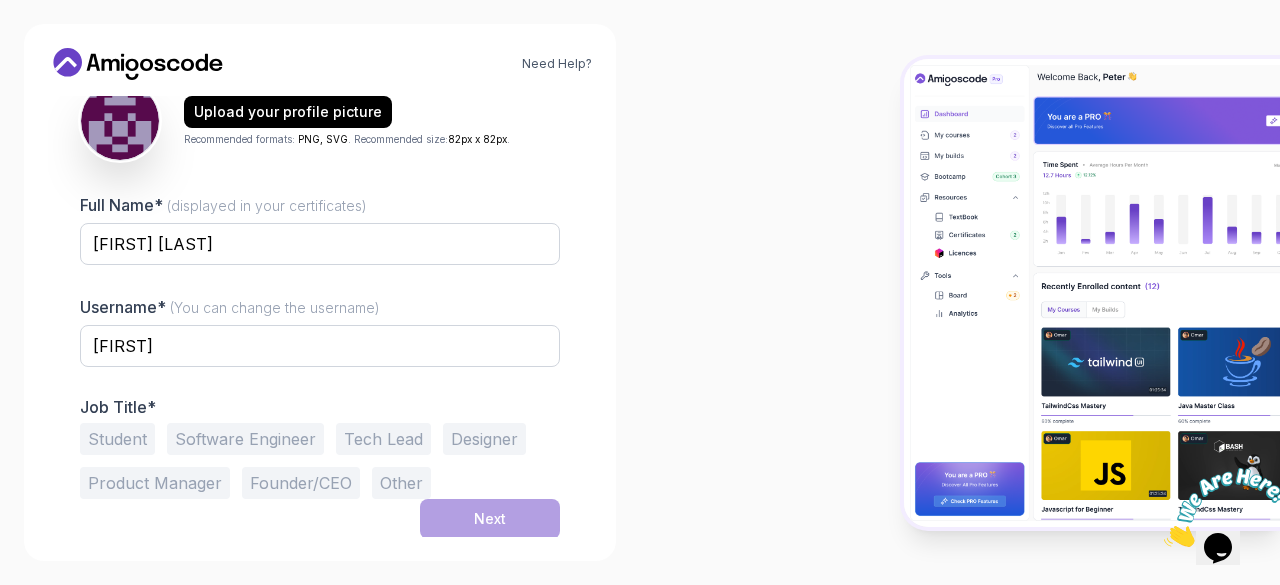 click on "Software Engineer" at bounding box center [245, 439] 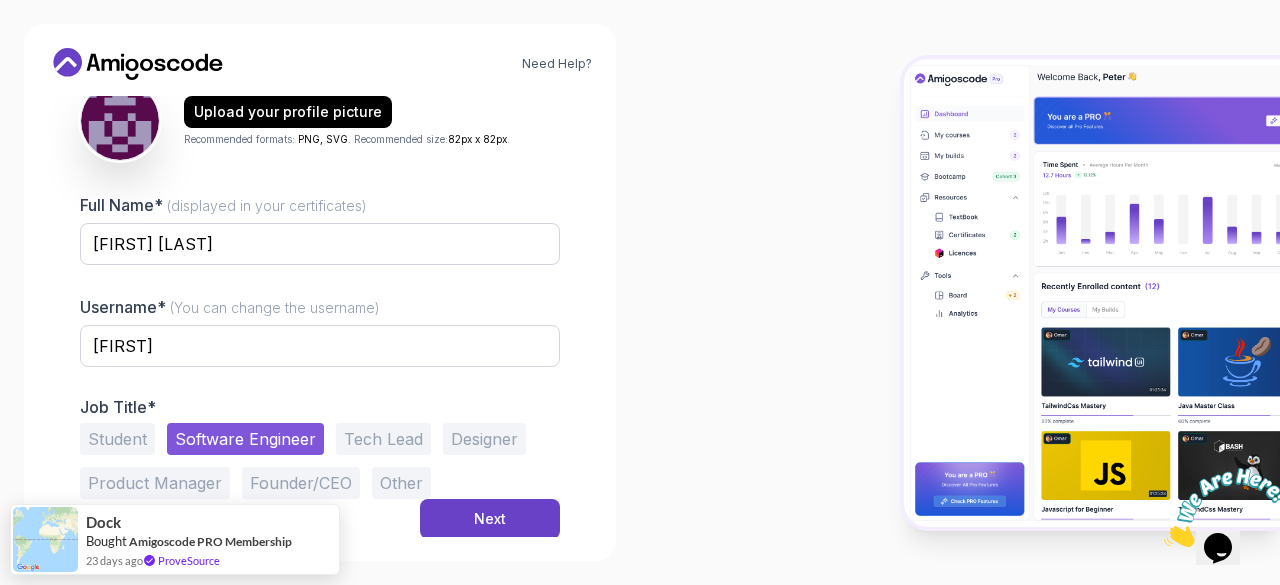 click on "Tech Lead" at bounding box center [383, 439] 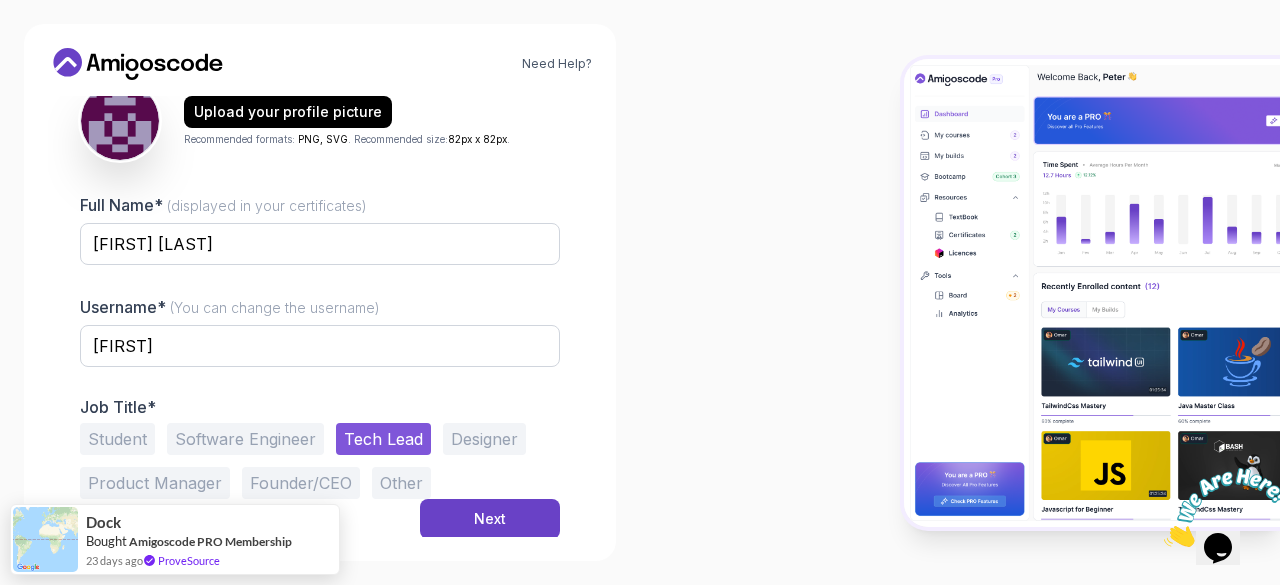 click on "Software Engineer" at bounding box center (245, 439) 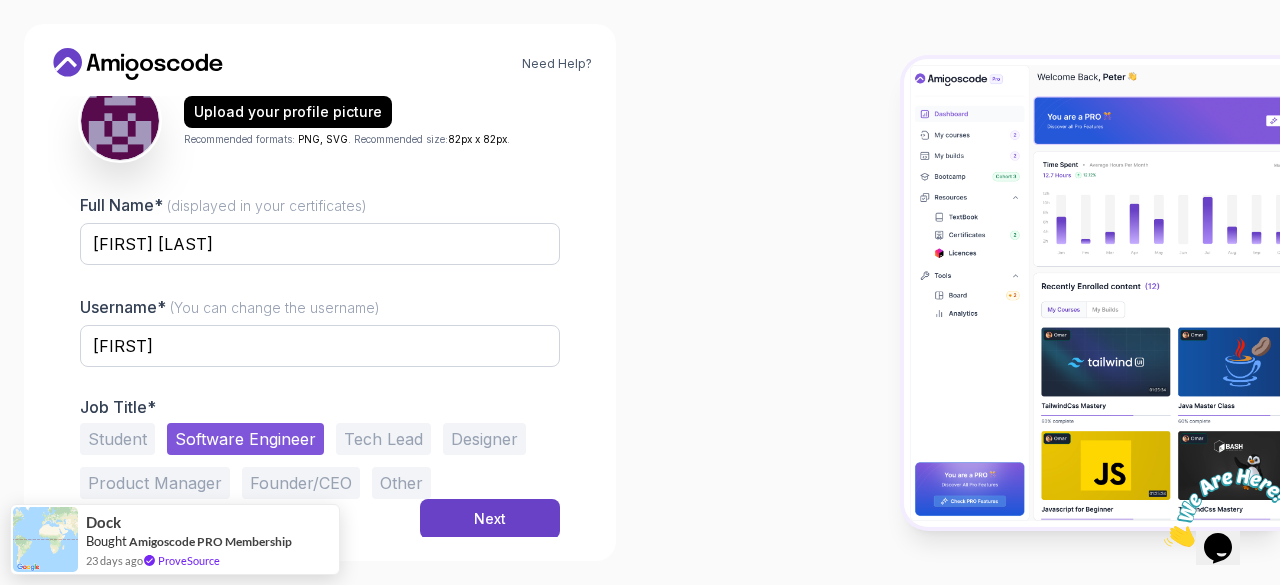 click on "Tech Lead" at bounding box center [383, 439] 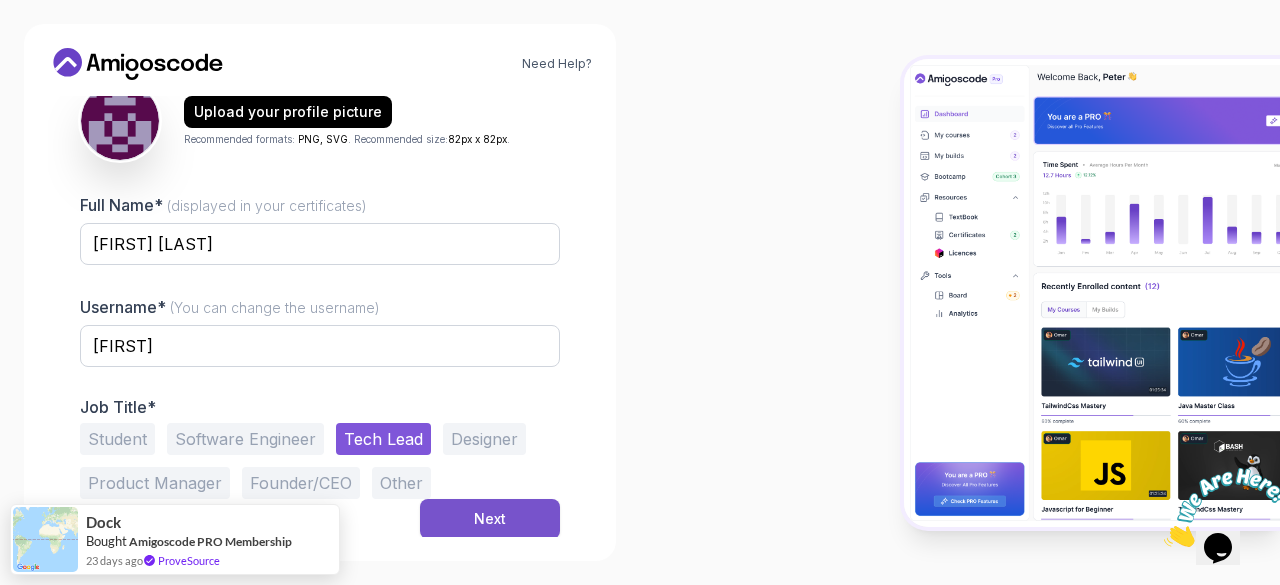 click on "Next" at bounding box center (490, 519) 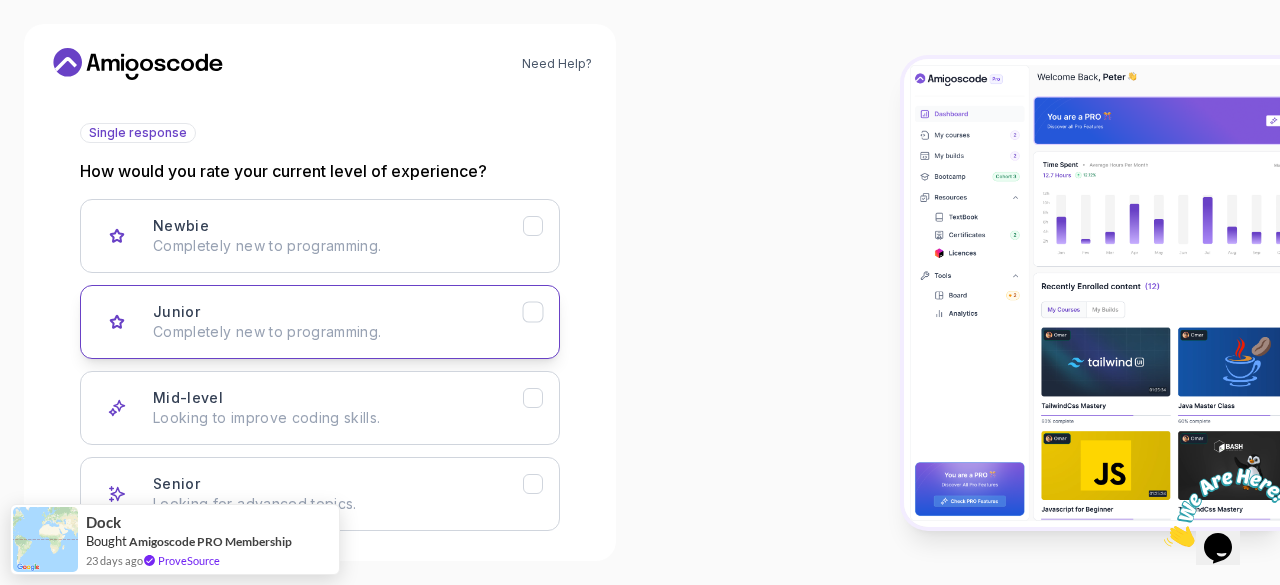 scroll, scrollTop: 309, scrollLeft: 0, axis: vertical 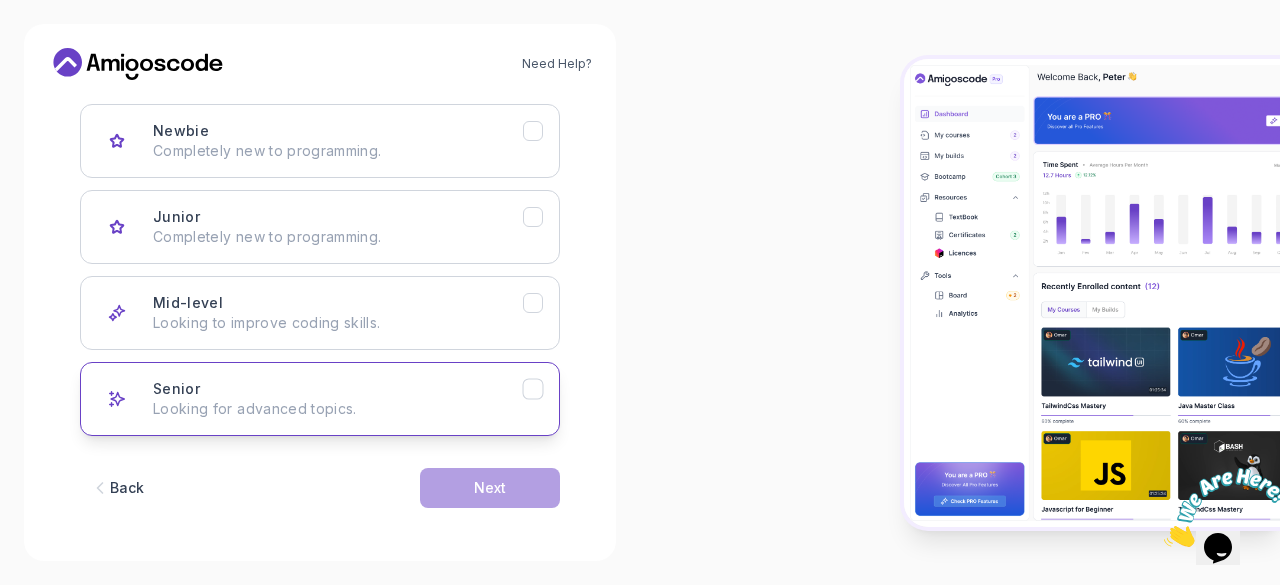click 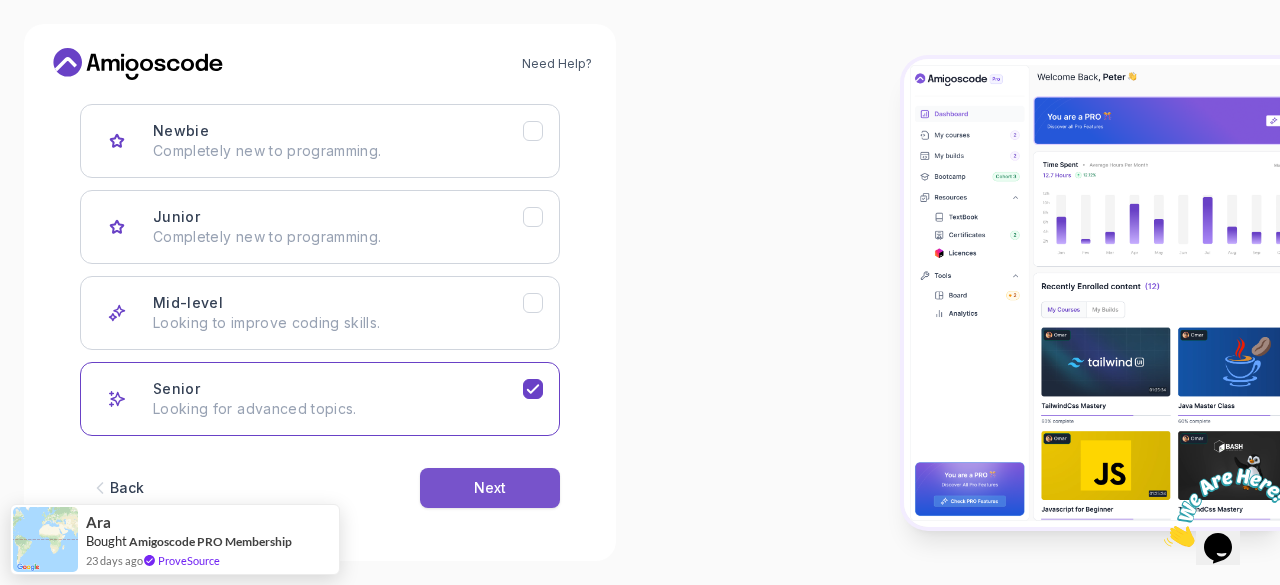 click on "Next" at bounding box center (490, 488) 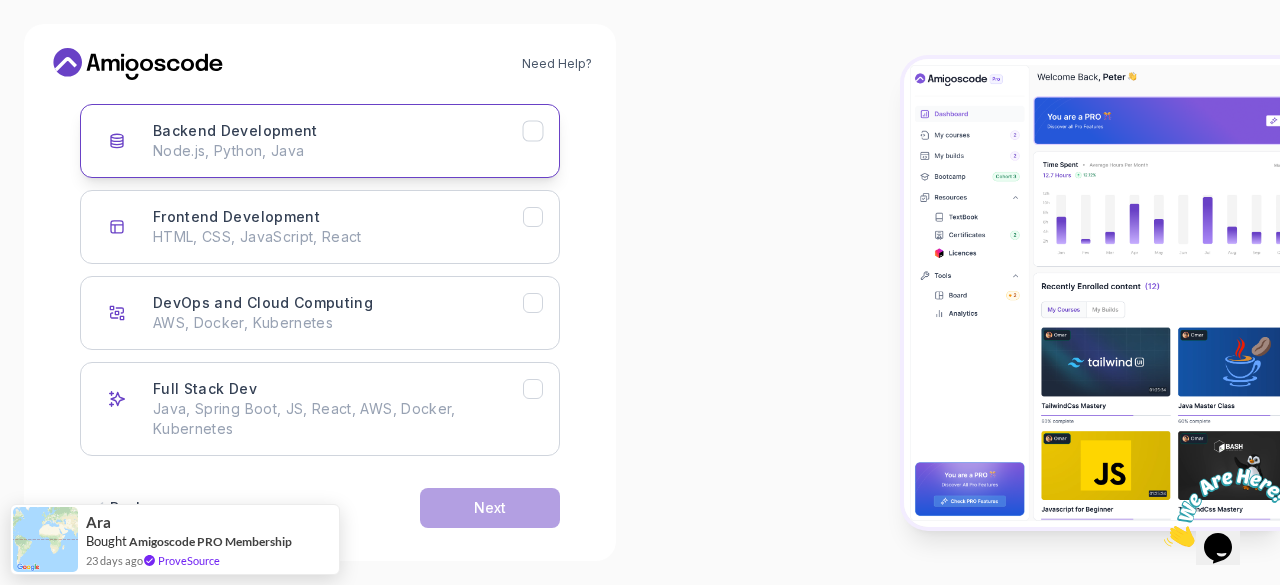 click 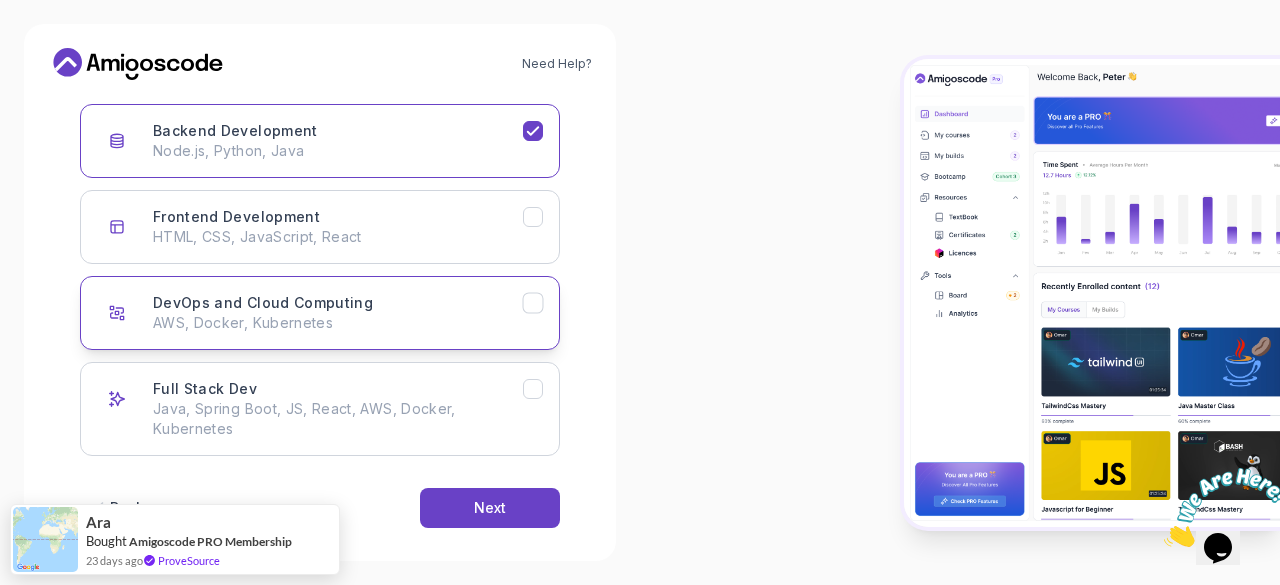 click 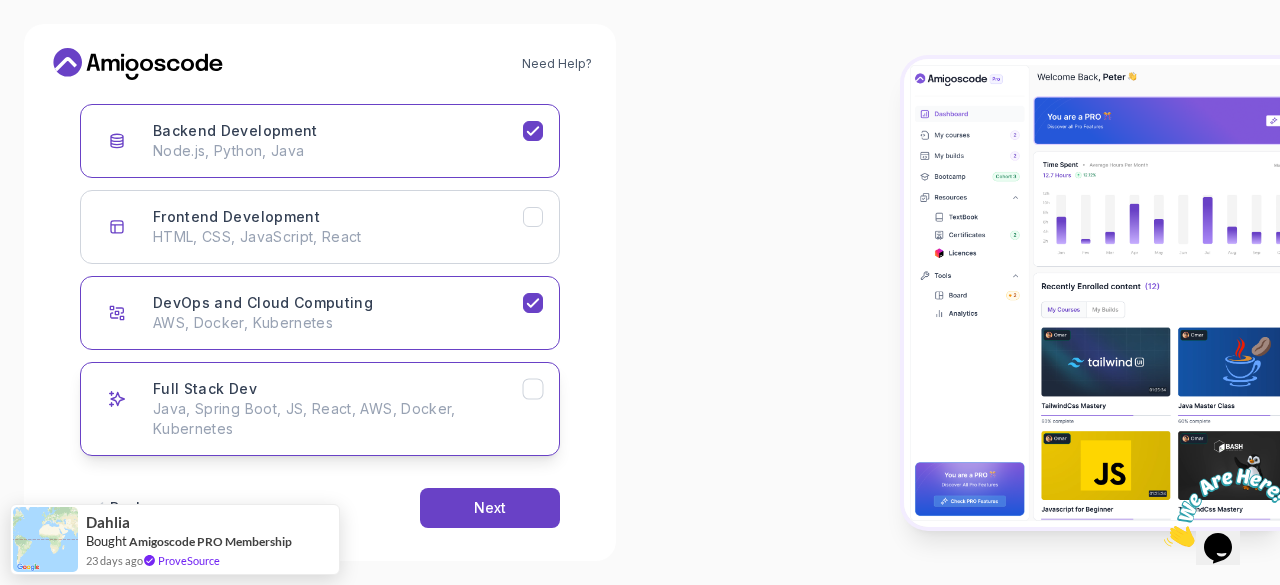 click 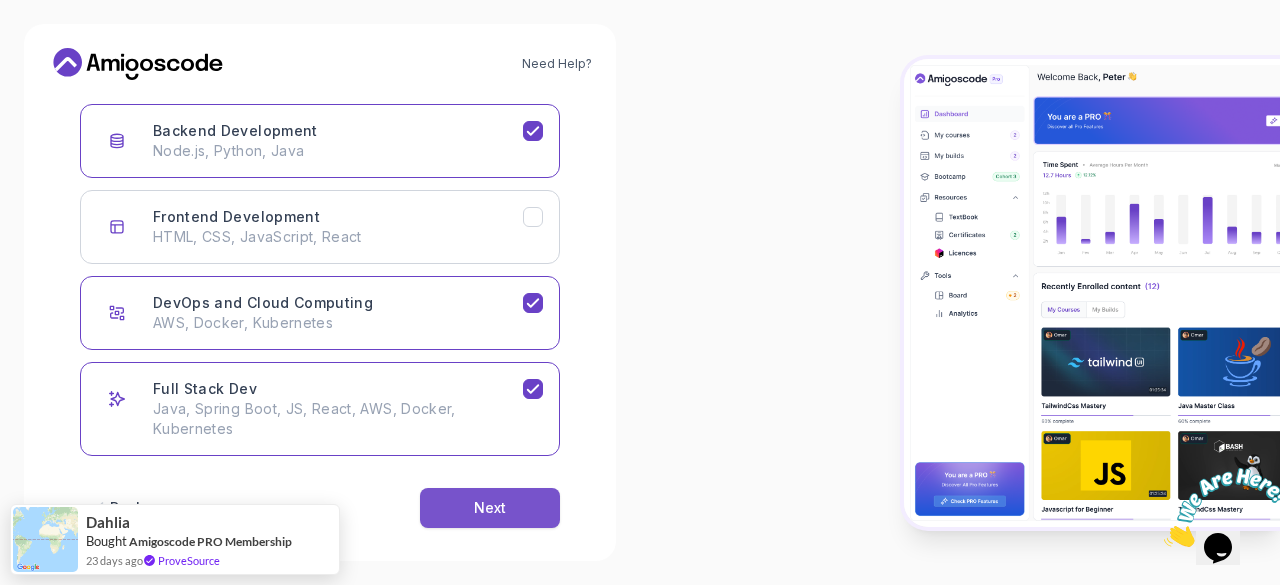 click on "Next" at bounding box center [490, 508] 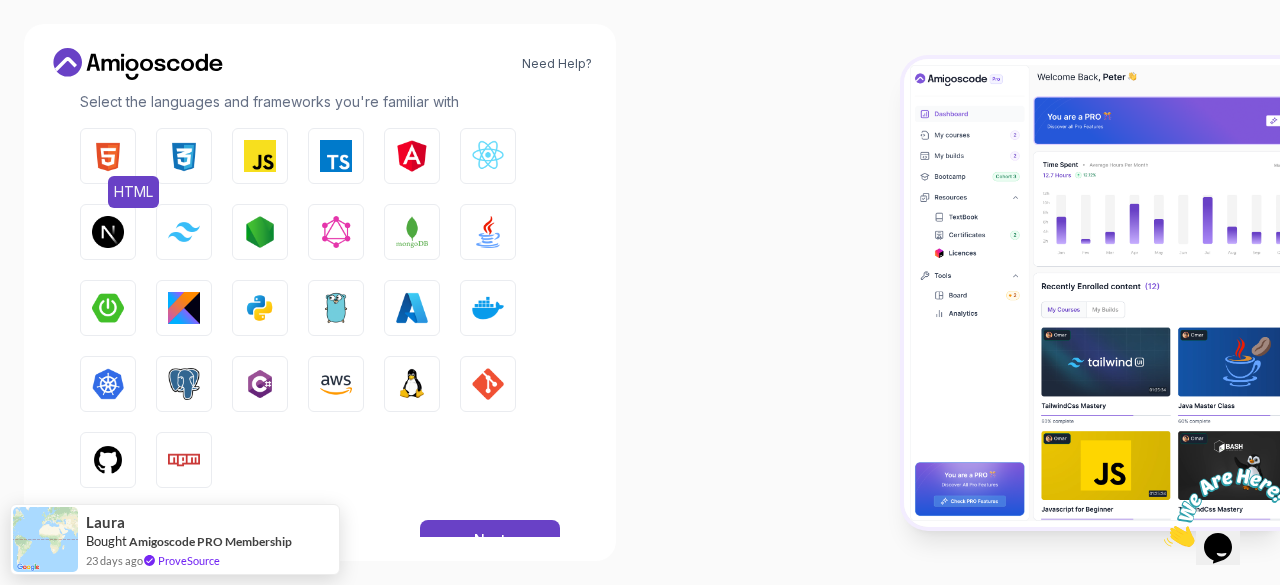 click at bounding box center (108, 156) 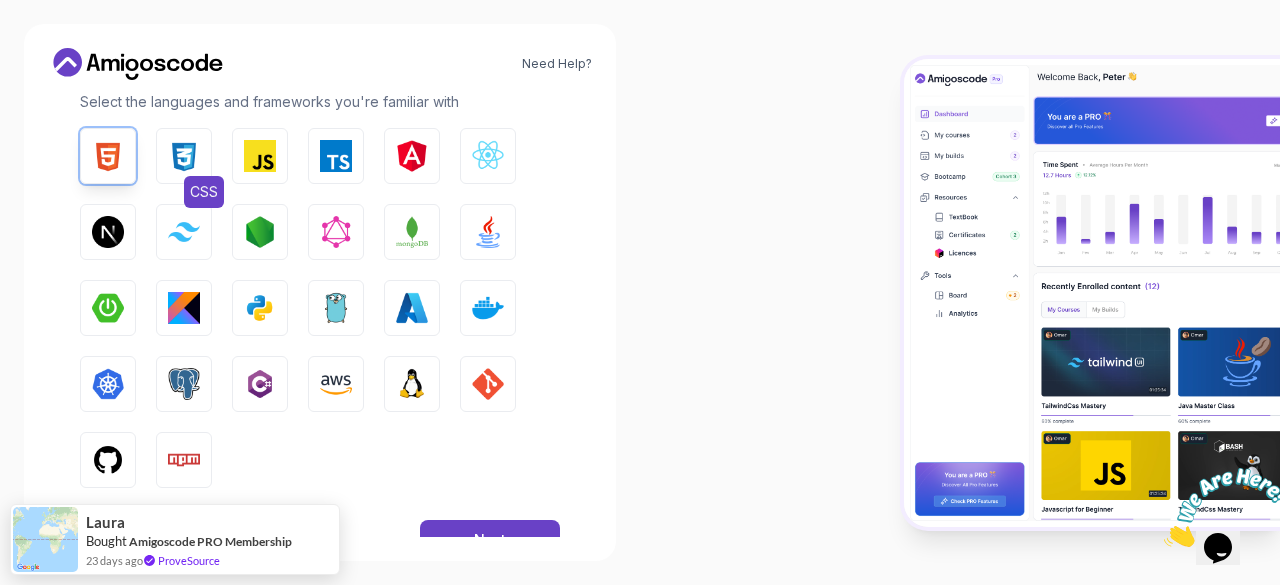 click at bounding box center [184, 156] 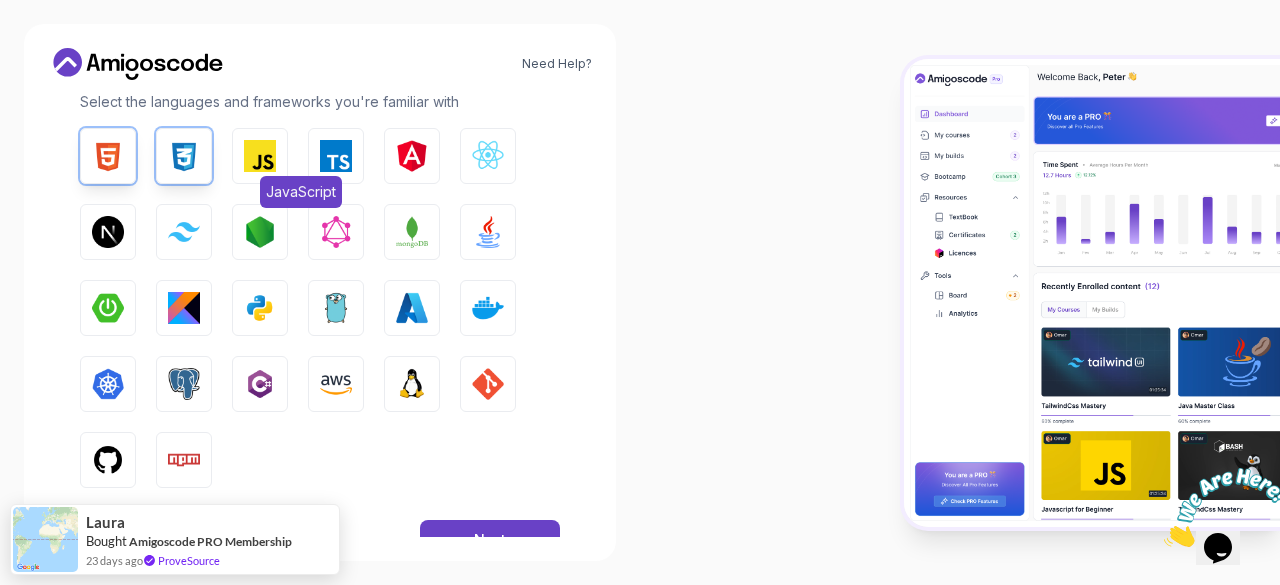 click on "JavaScript" at bounding box center (260, 156) 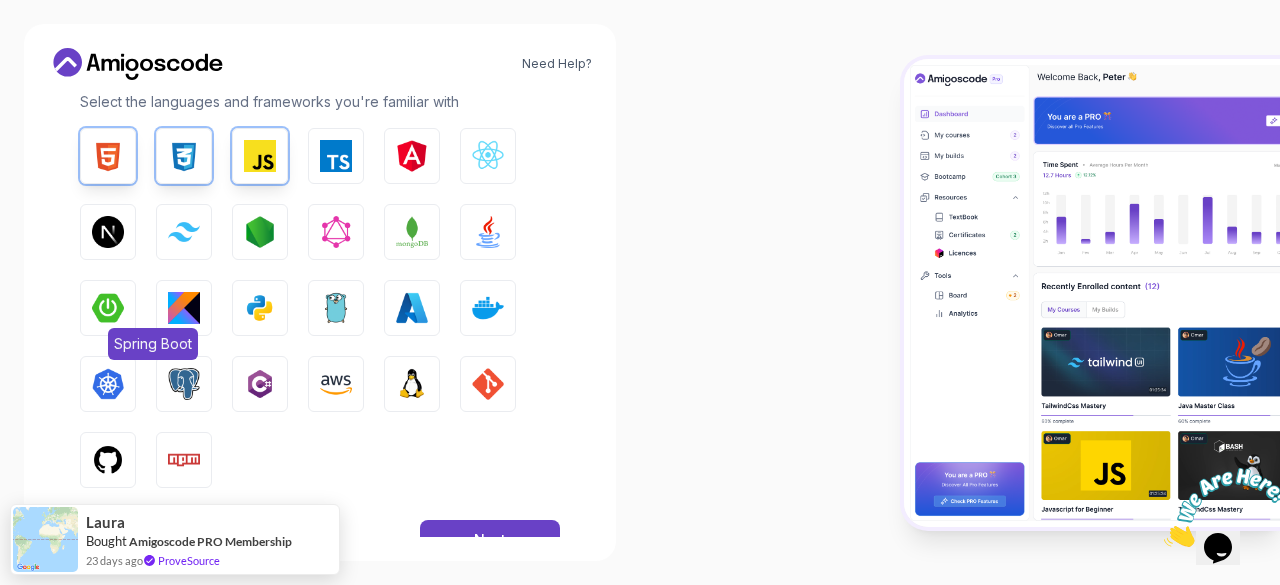 click at bounding box center (108, 308) 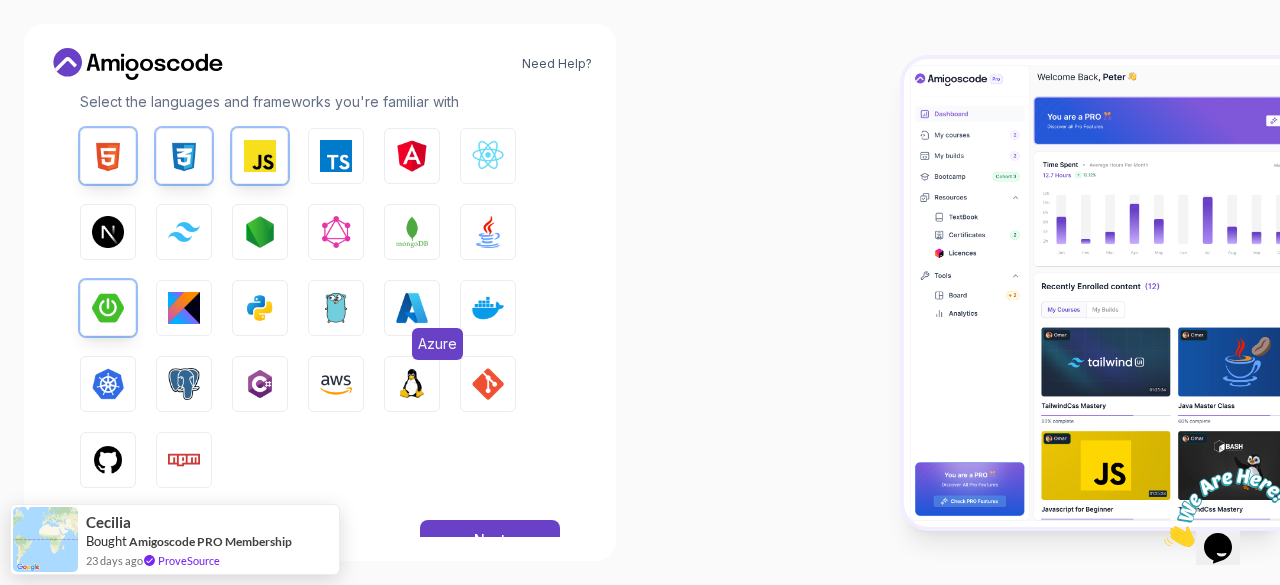 click on "Azure" at bounding box center (412, 308) 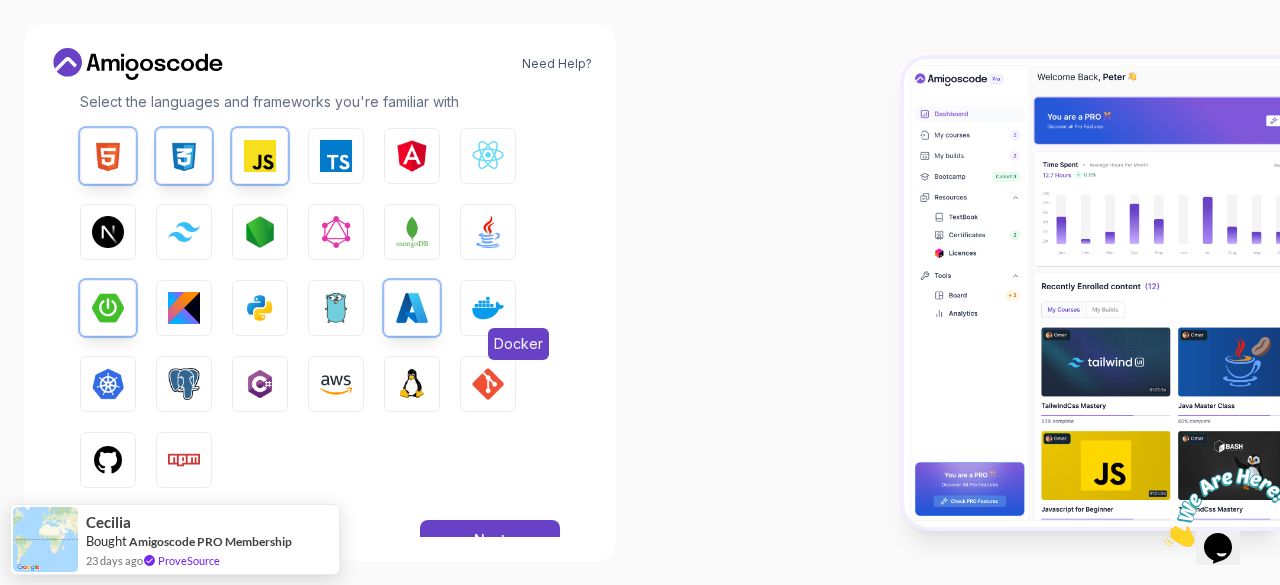 click at bounding box center [488, 308] 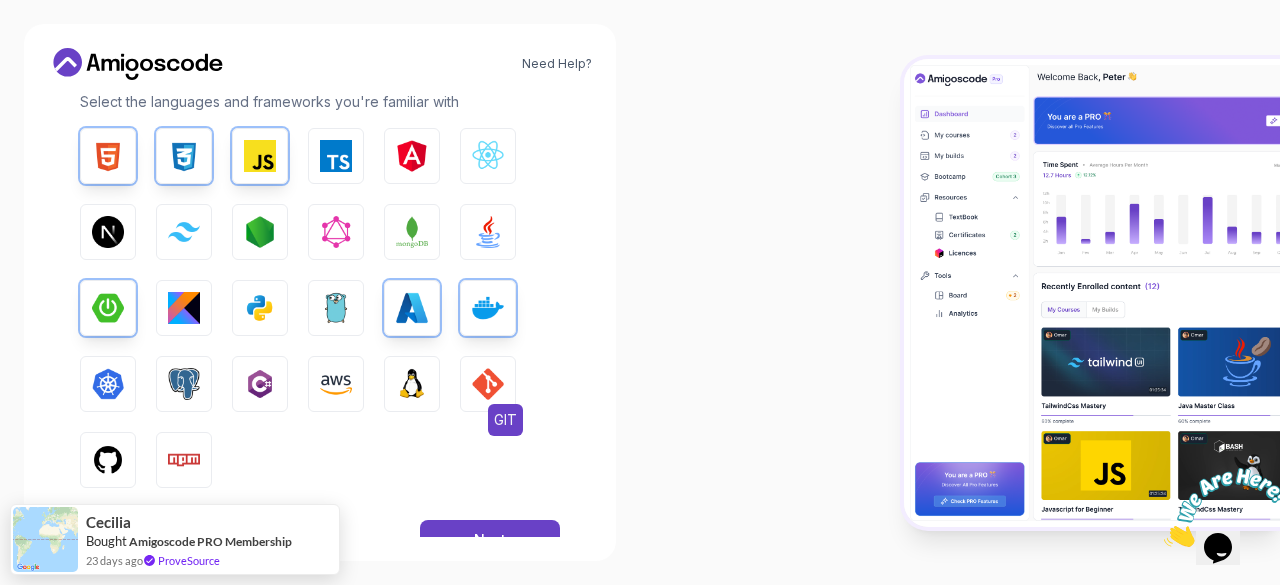 click at bounding box center [488, 384] 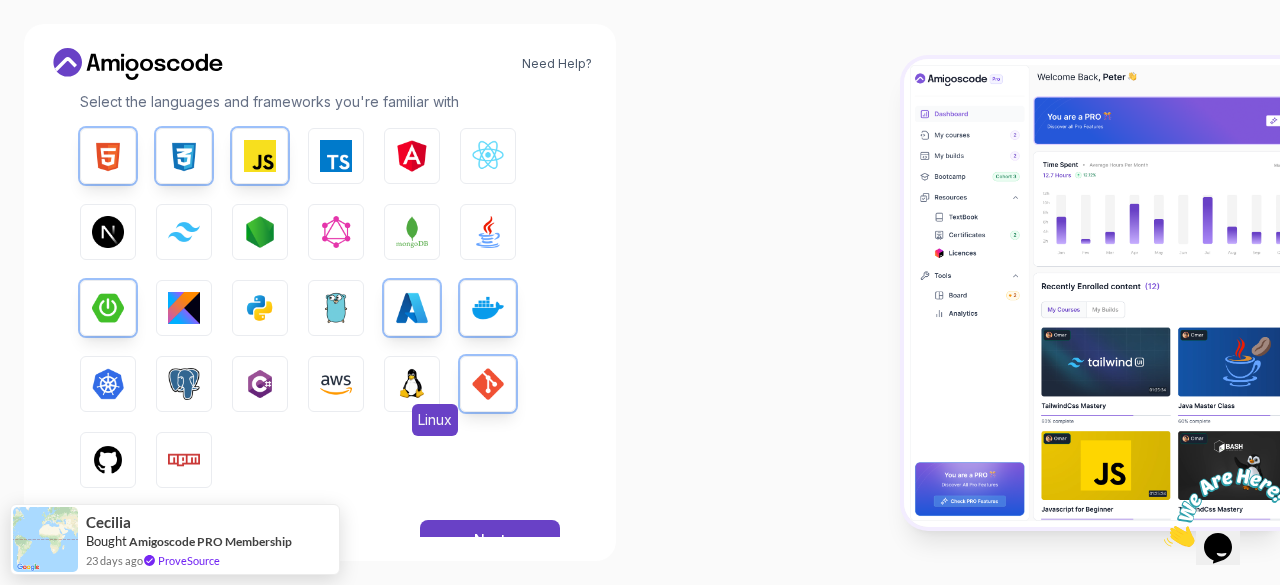 click at bounding box center [412, 384] 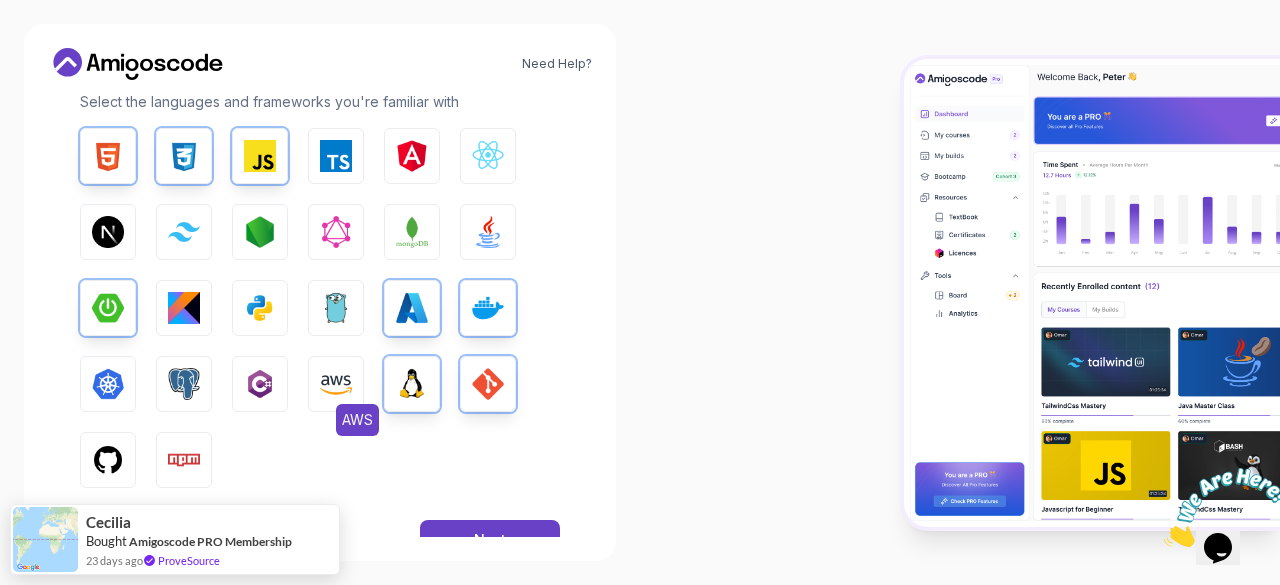 click at bounding box center (336, 384) 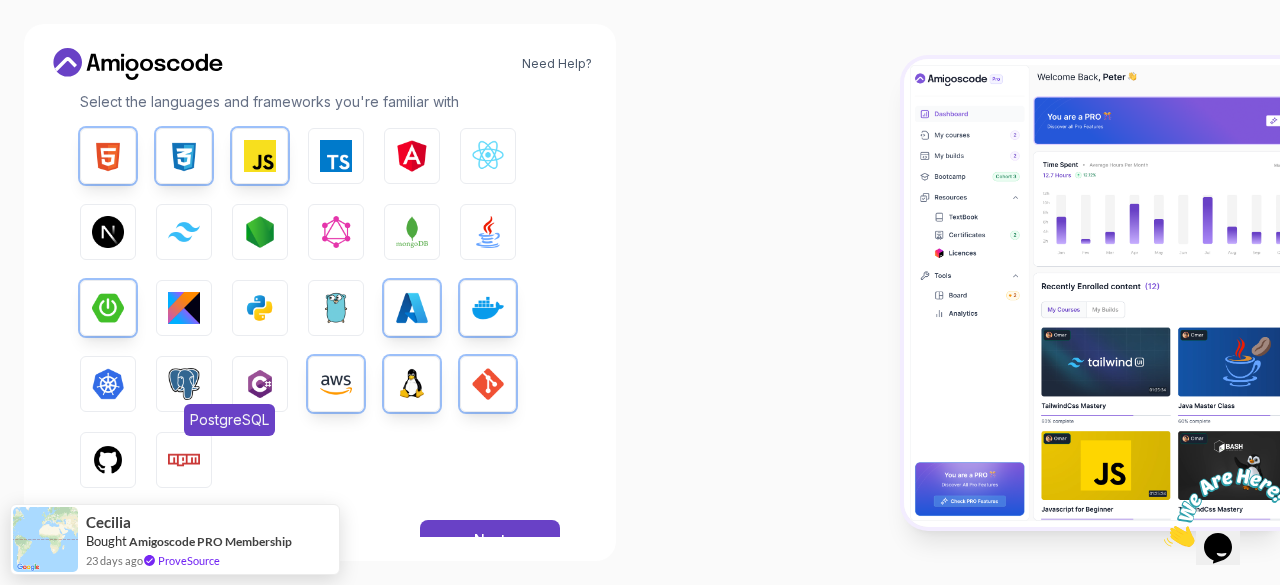 click at bounding box center (184, 384) 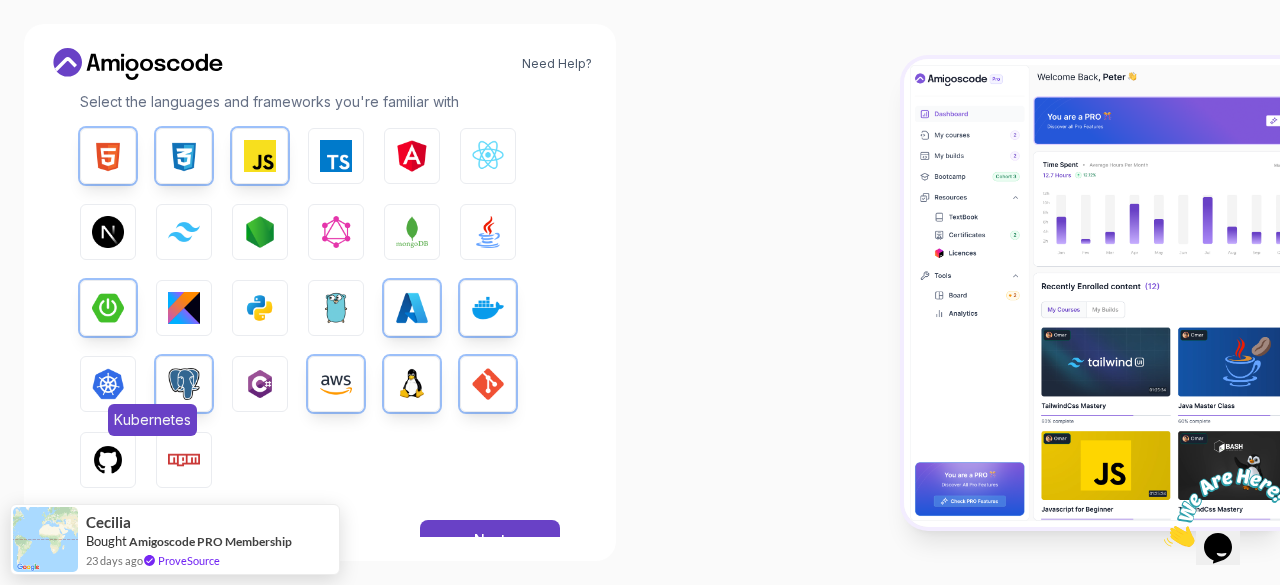 click at bounding box center (108, 384) 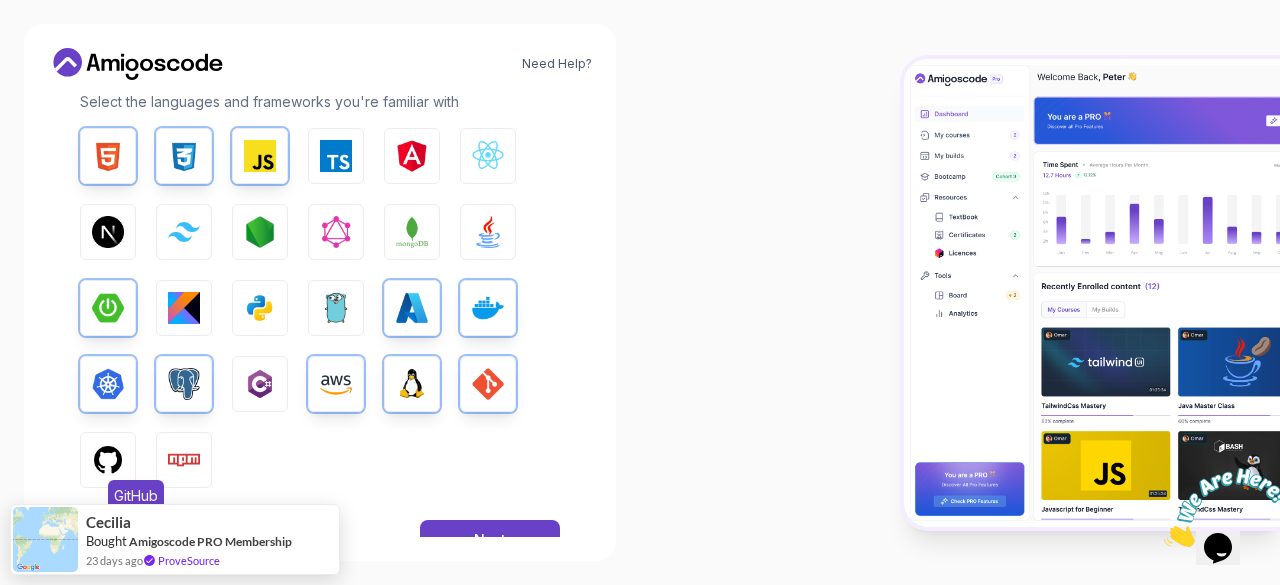 click at bounding box center (108, 460) 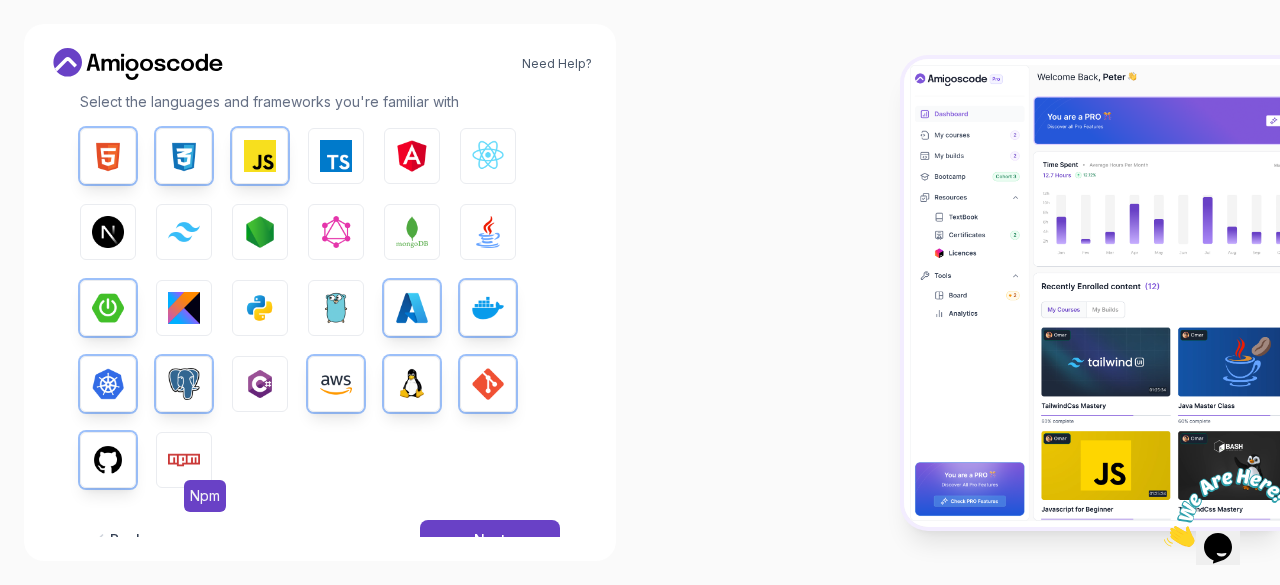 click at bounding box center [184, 460] 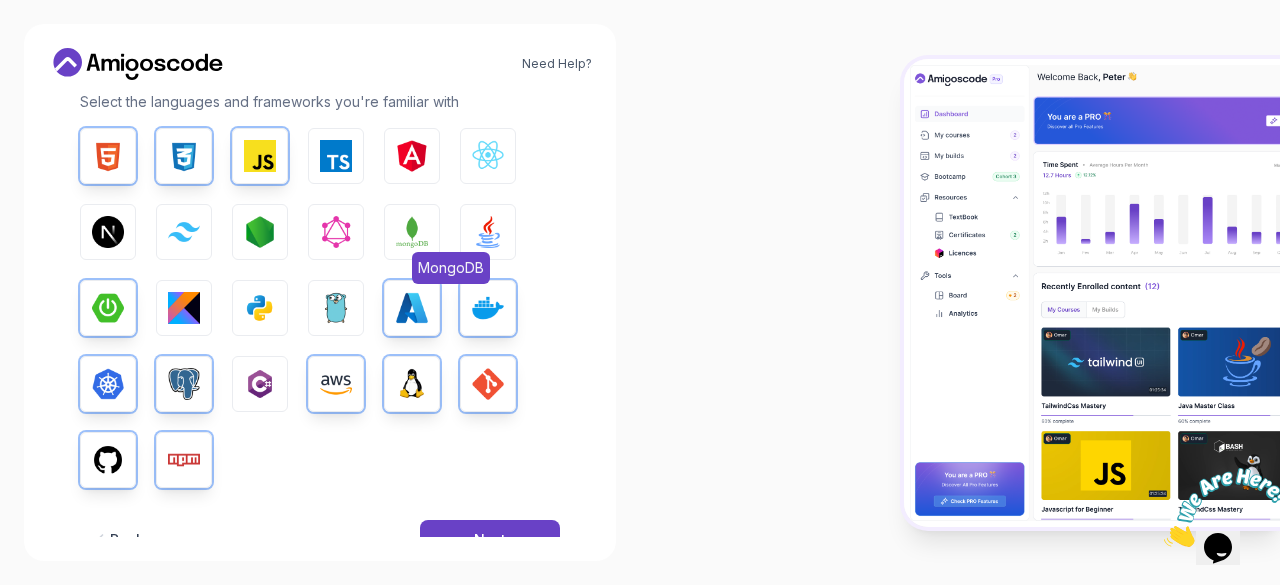 click at bounding box center (412, 232) 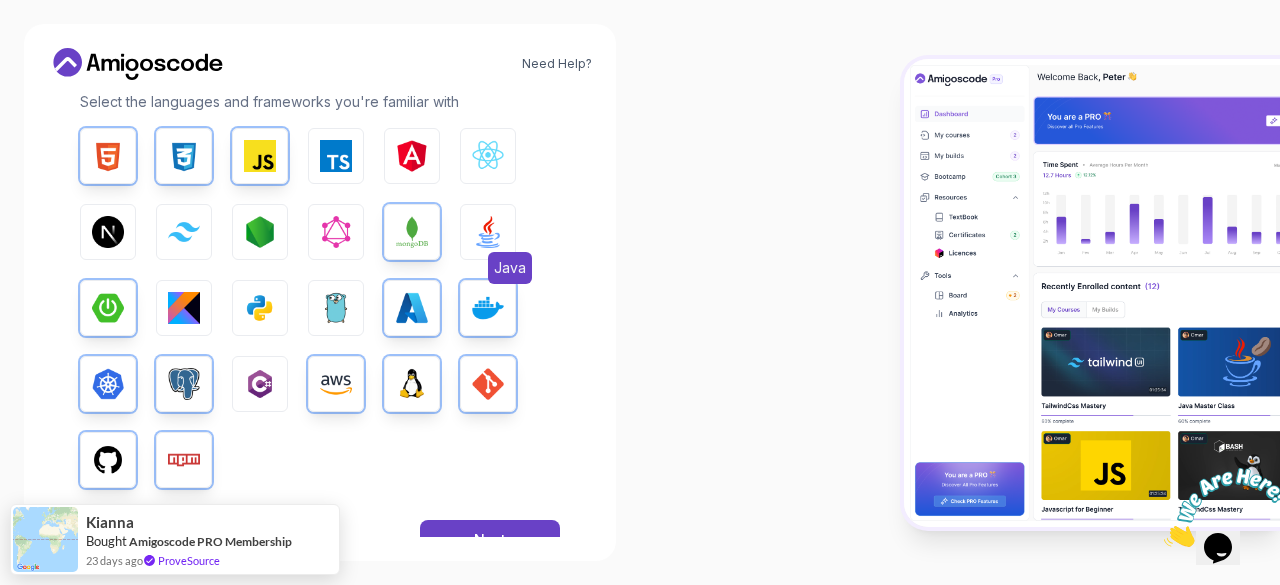 click at bounding box center [488, 232] 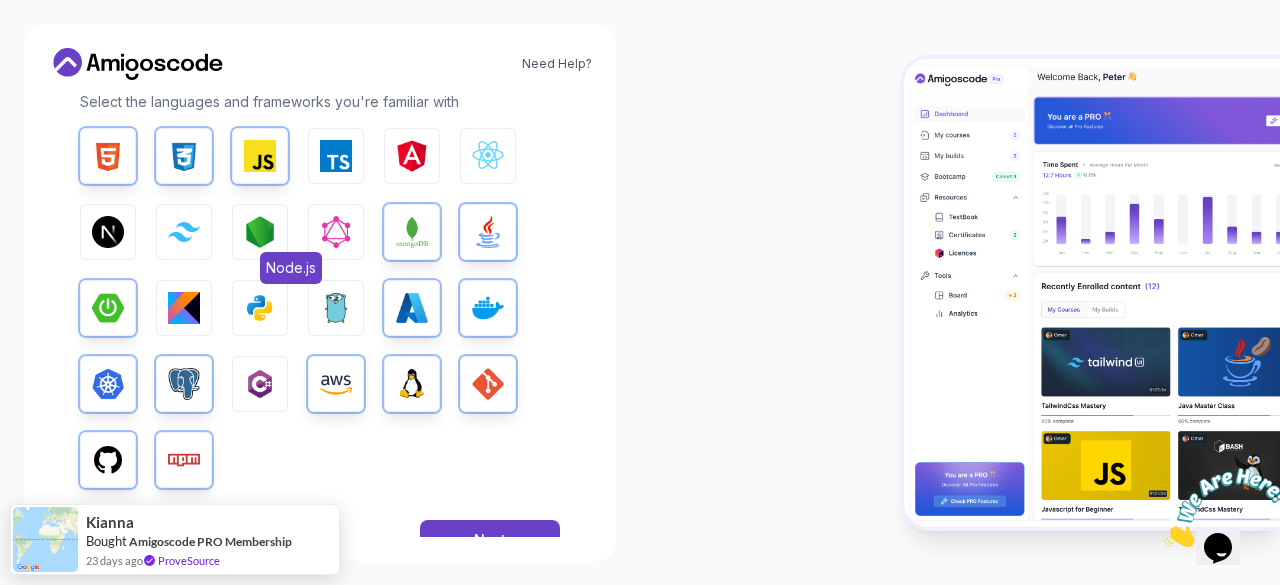 click at bounding box center (260, 232) 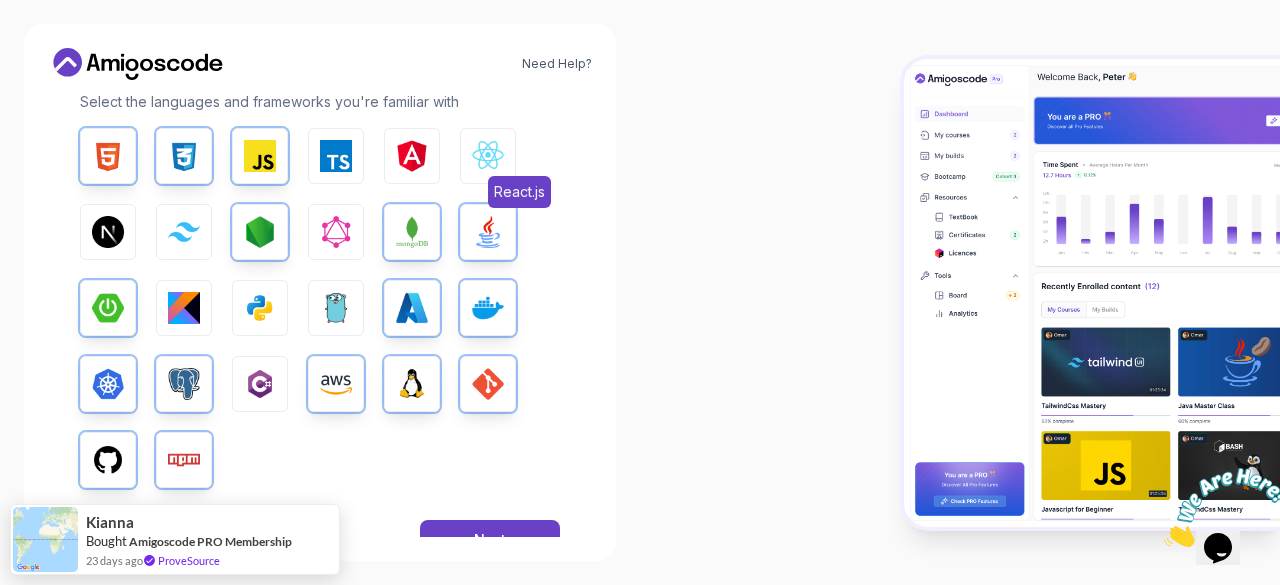 click at bounding box center (488, 156) 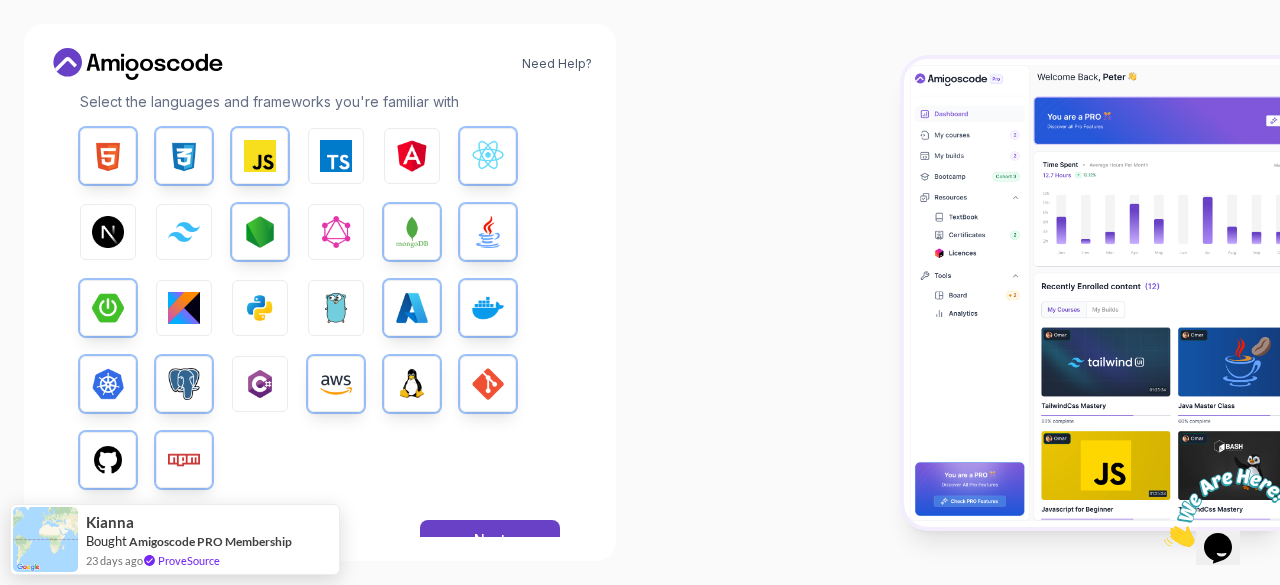 scroll, scrollTop: 364, scrollLeft: 0, axis: vertical 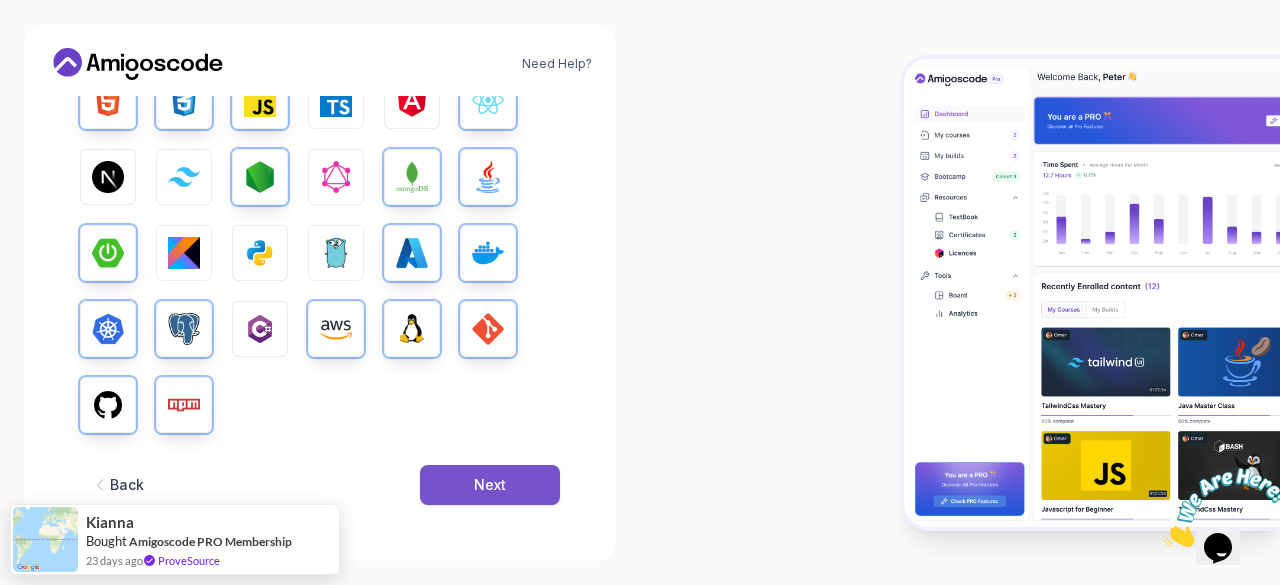 click on "Next" at bounding box center (490, 485) 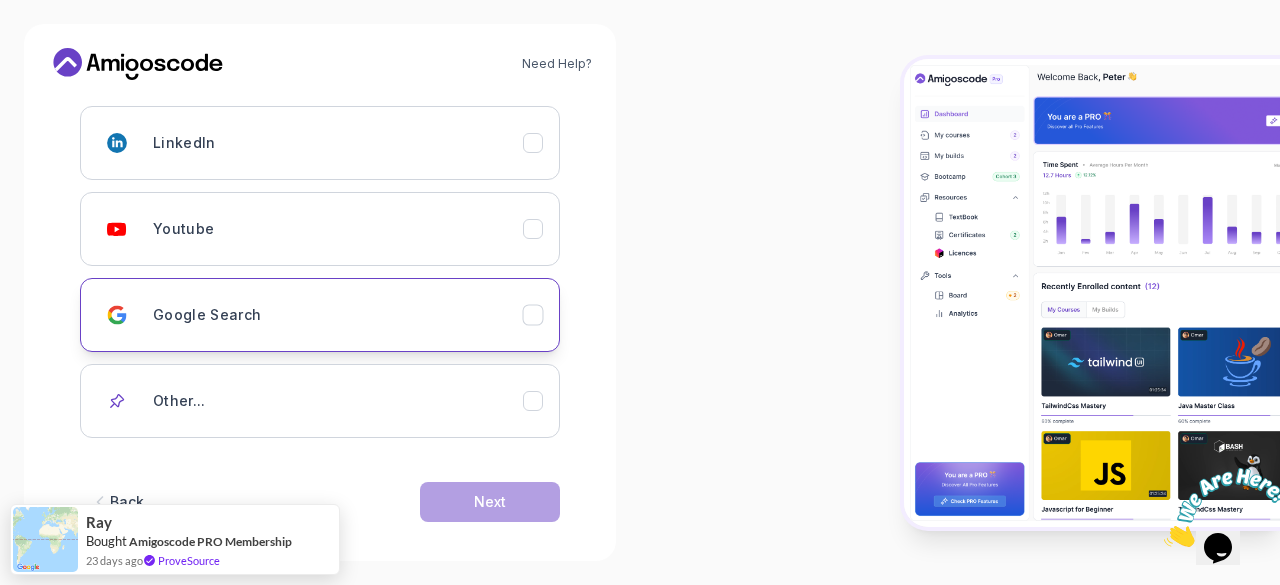 scroll, scrollTop: 309, scrollLeft: 0, axis: vertical 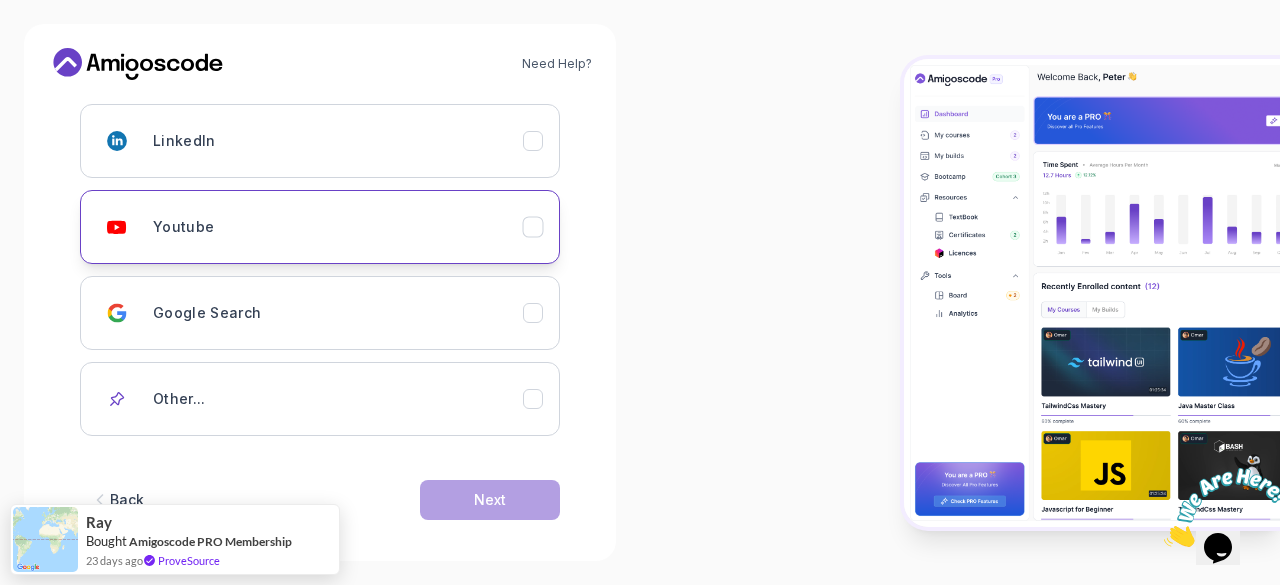 click 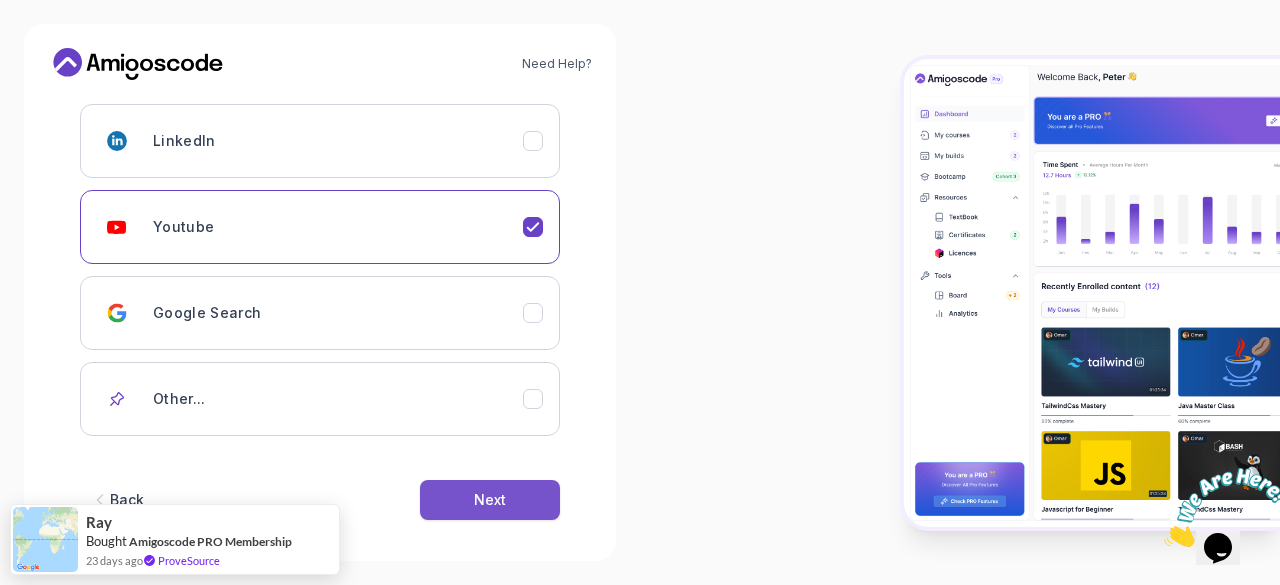 click on "Next" at bounding box center [490, 500] 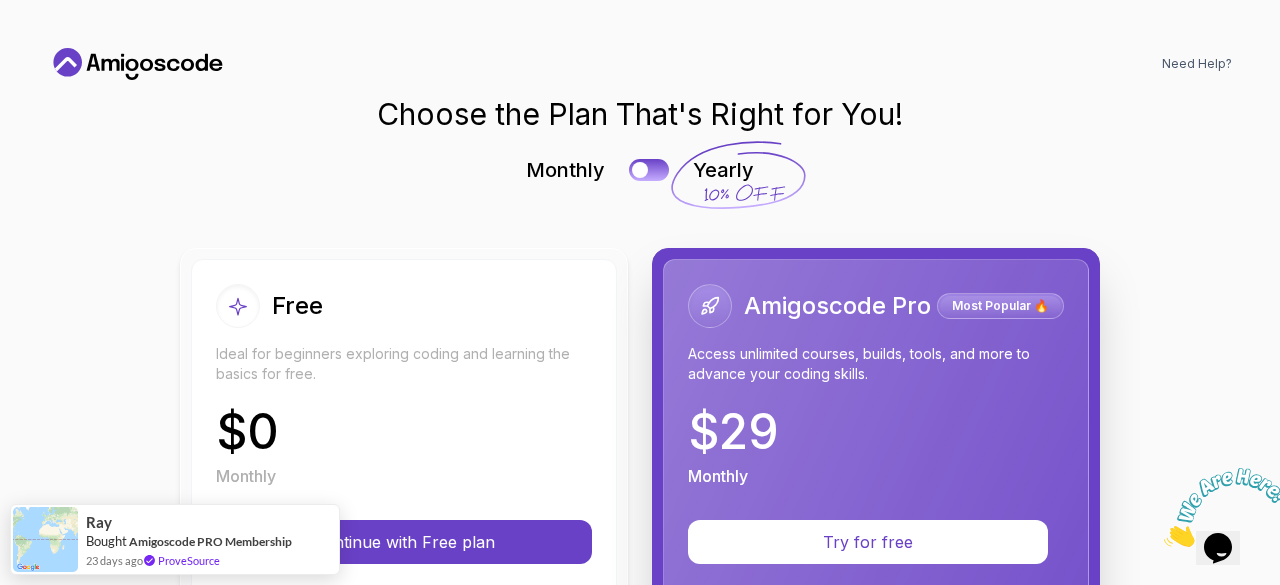 scroll, scrollTop: 0, scrollLeft: 0, axis: both 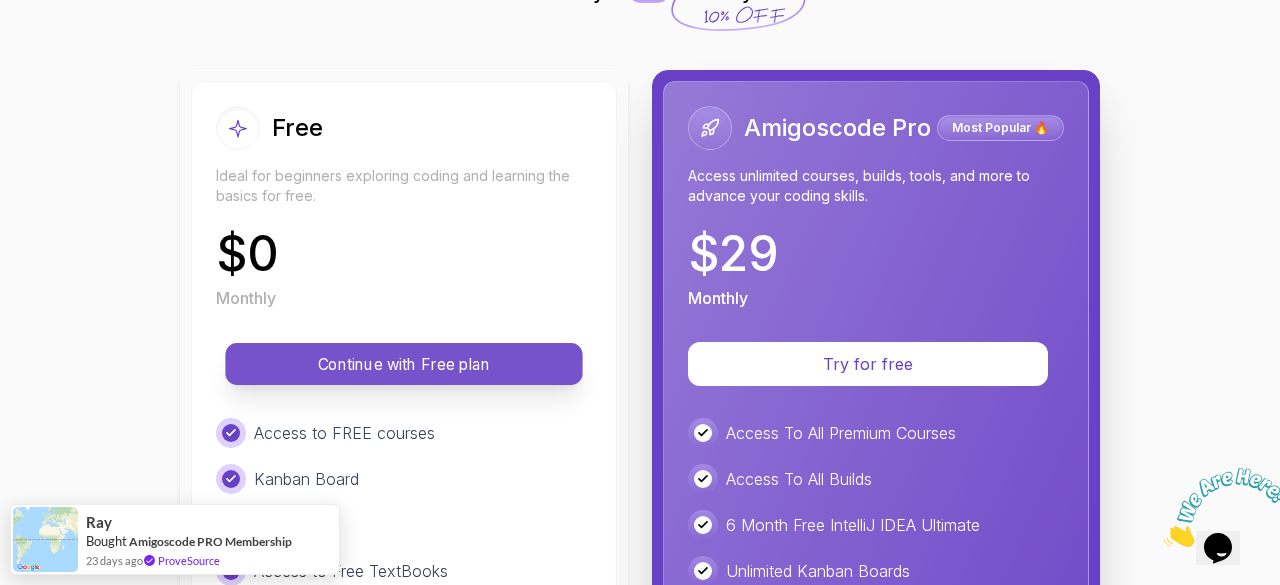 click on "Continue with Free plan" at bounding box center (404, 364) 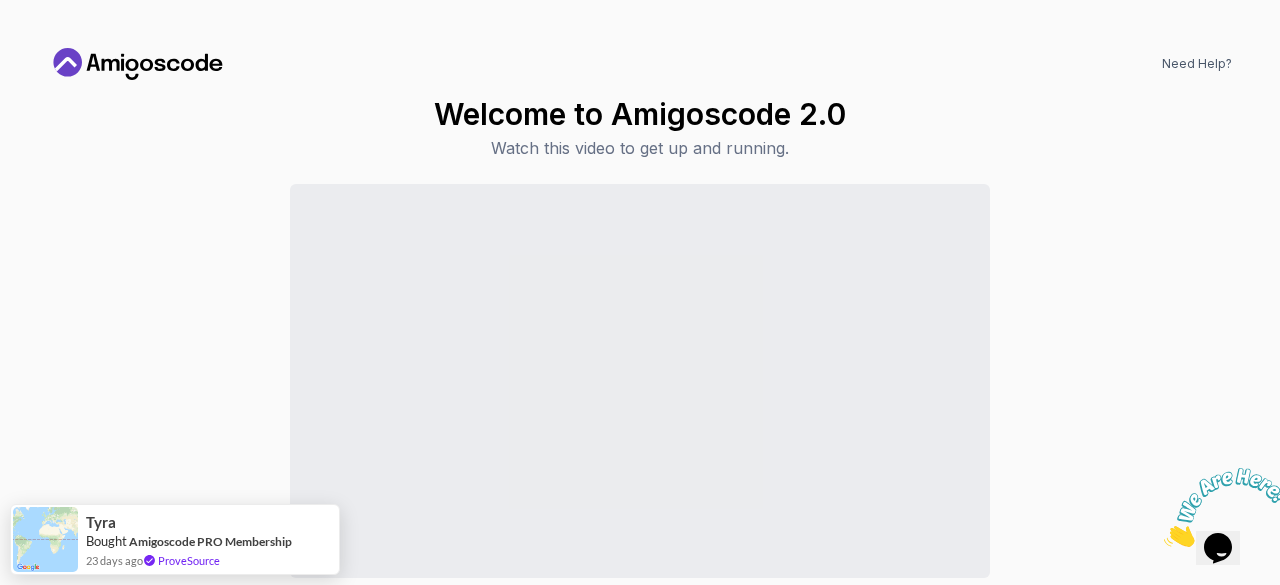 click at bounding box center (1164, 541) 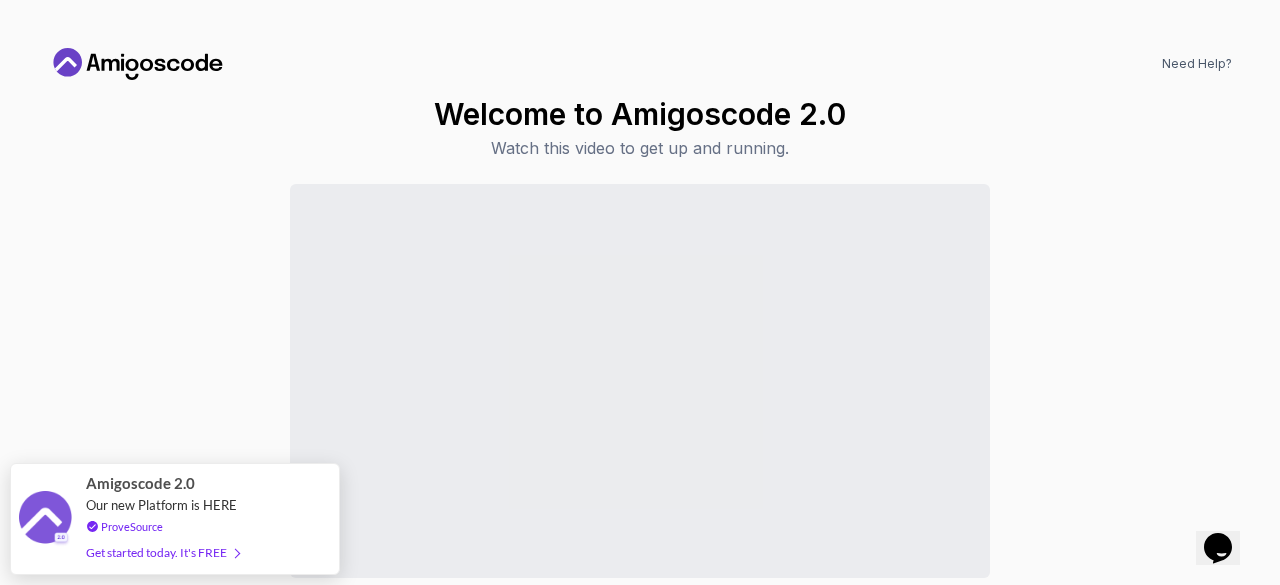 click on "Continue to Dashboard" at bounding box center [640, 421] 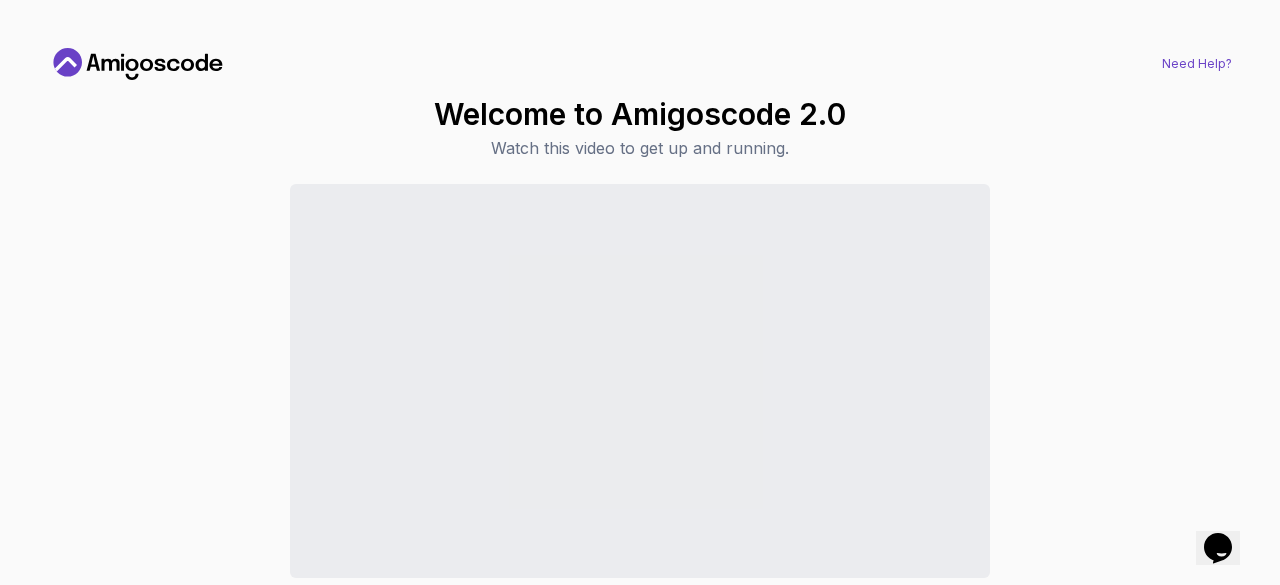 click on "Need Help?" at bounding box center [1197, 64] 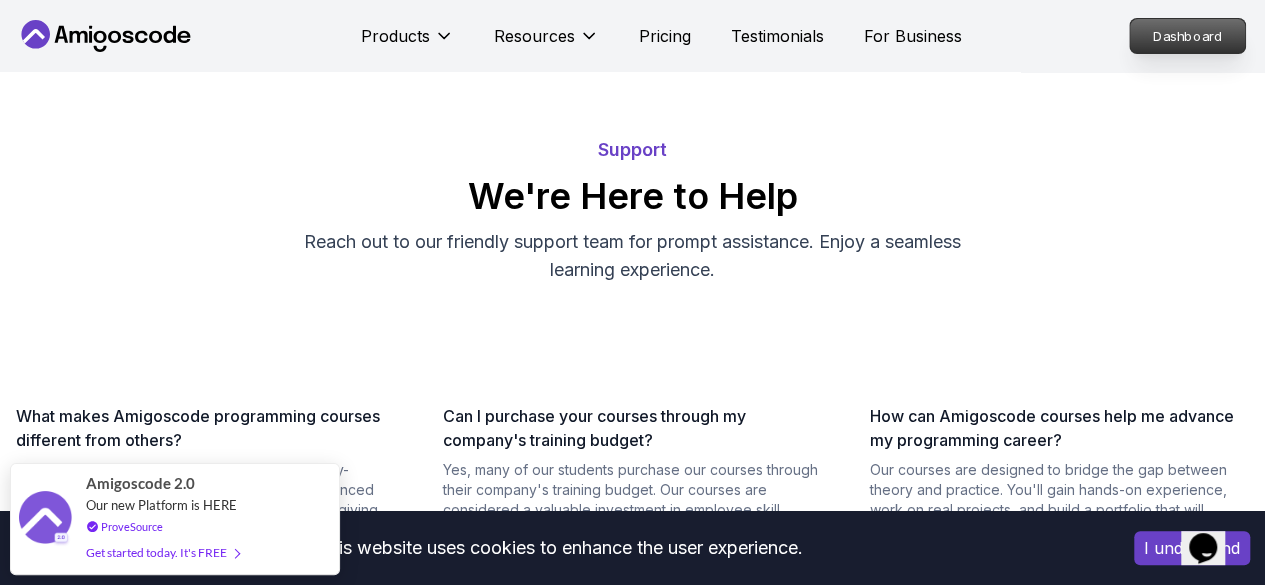 click on "Dashboard" at bounding box center (1187, 36) 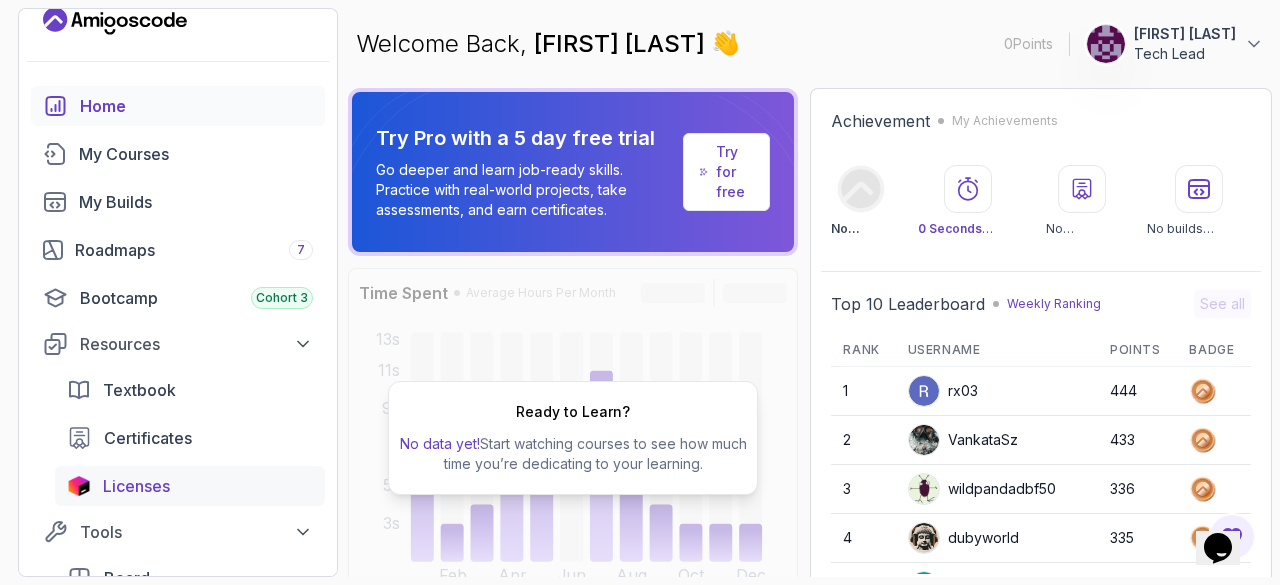 scroll, scrollTop: 23, scrollLeft: 0, axis: vertical 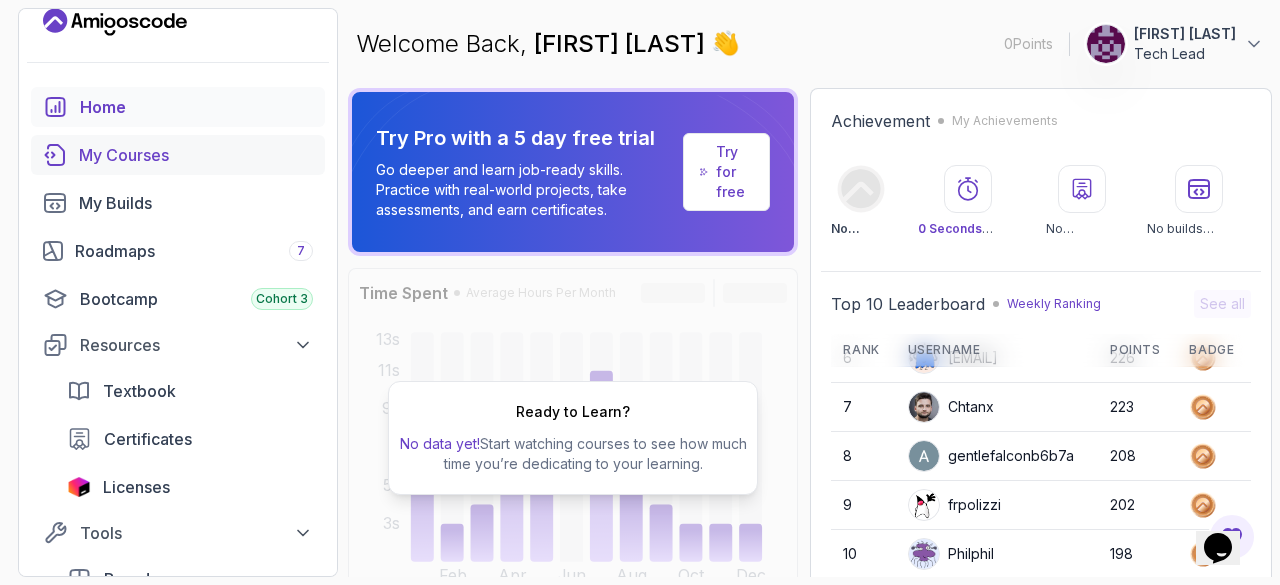 click on "My Courses" at bounding box center (196, 155) 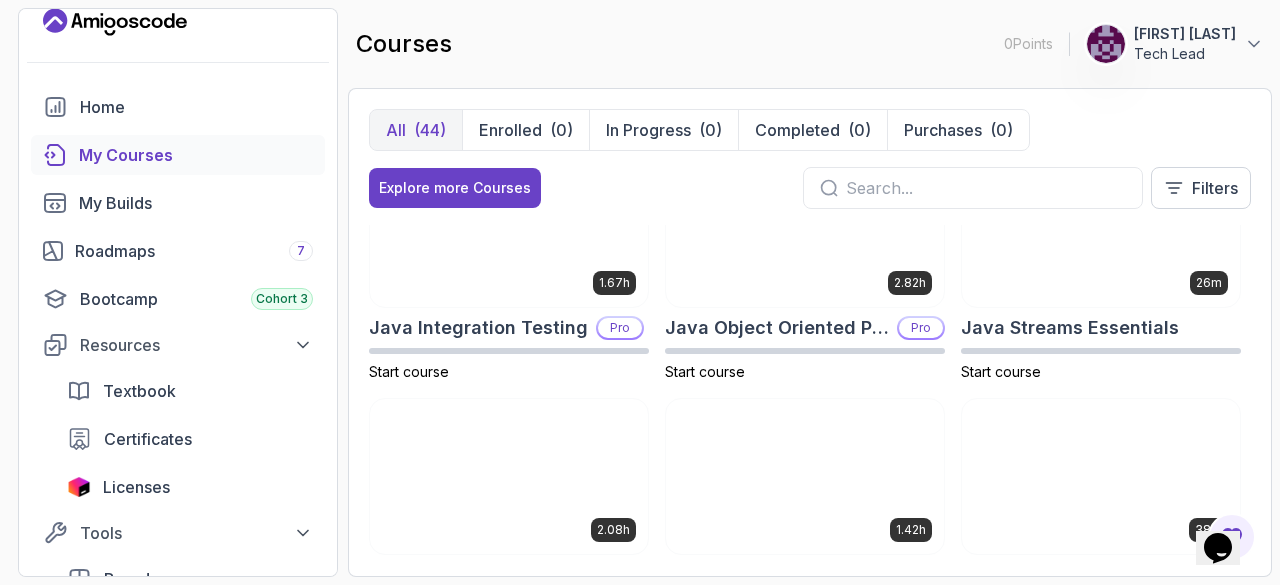 scroll, scrollTop: 1563, scrollLeft: 0, axis: vertical 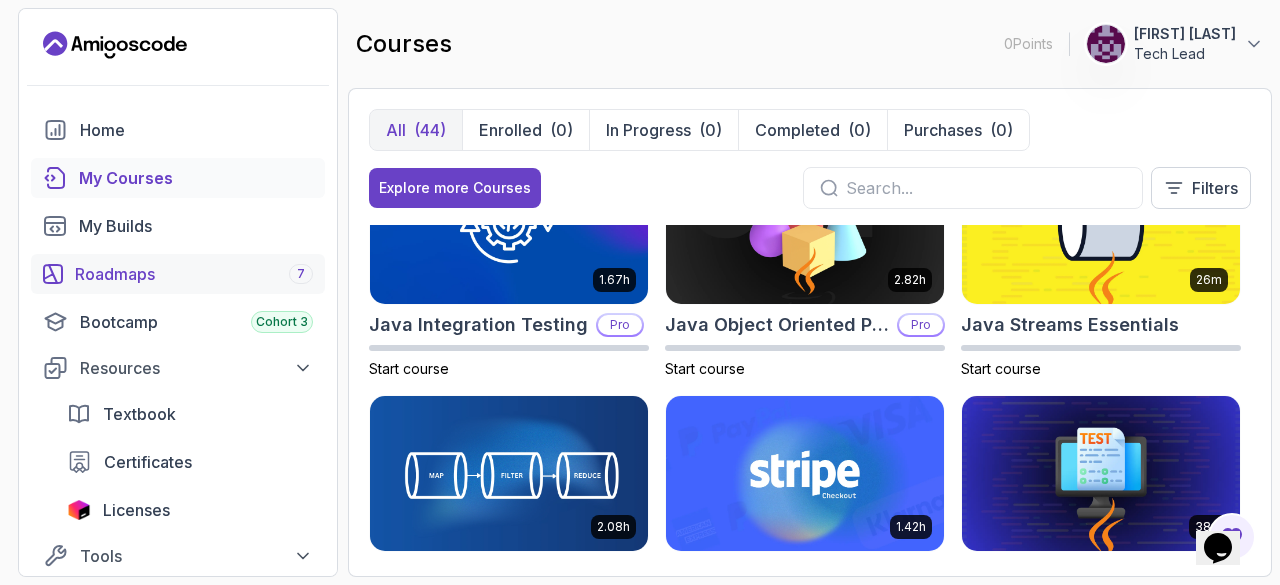 click on "Roadmaps 7" at bounding box center [194, 274] 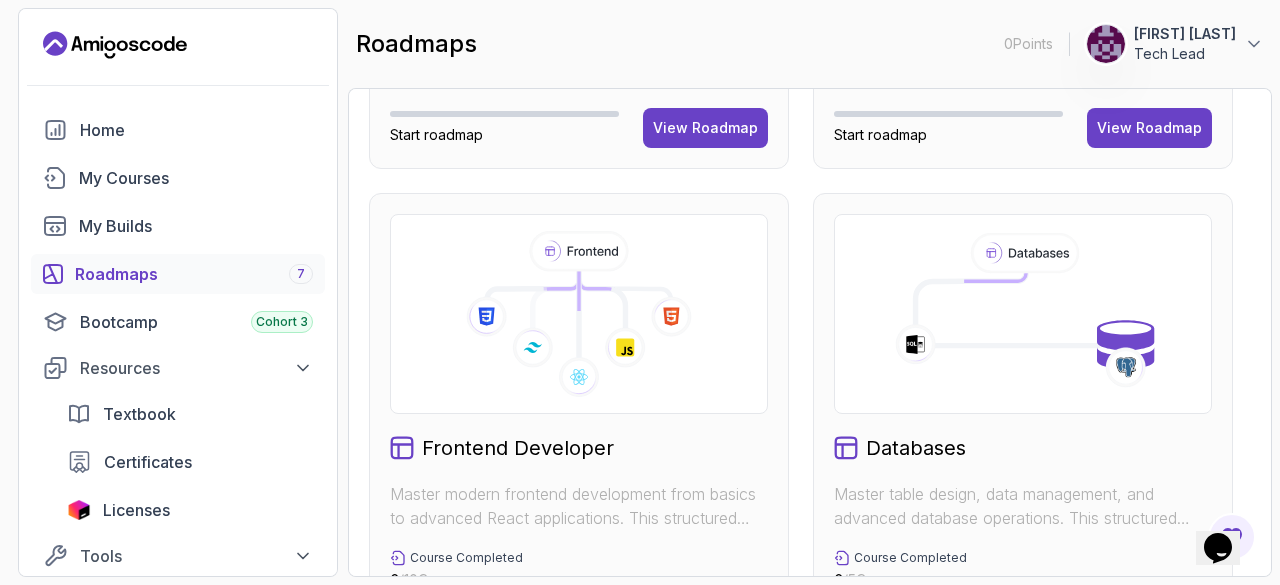 scroll, scrollTop: 669, scrollLeft: 0, axis: vertical 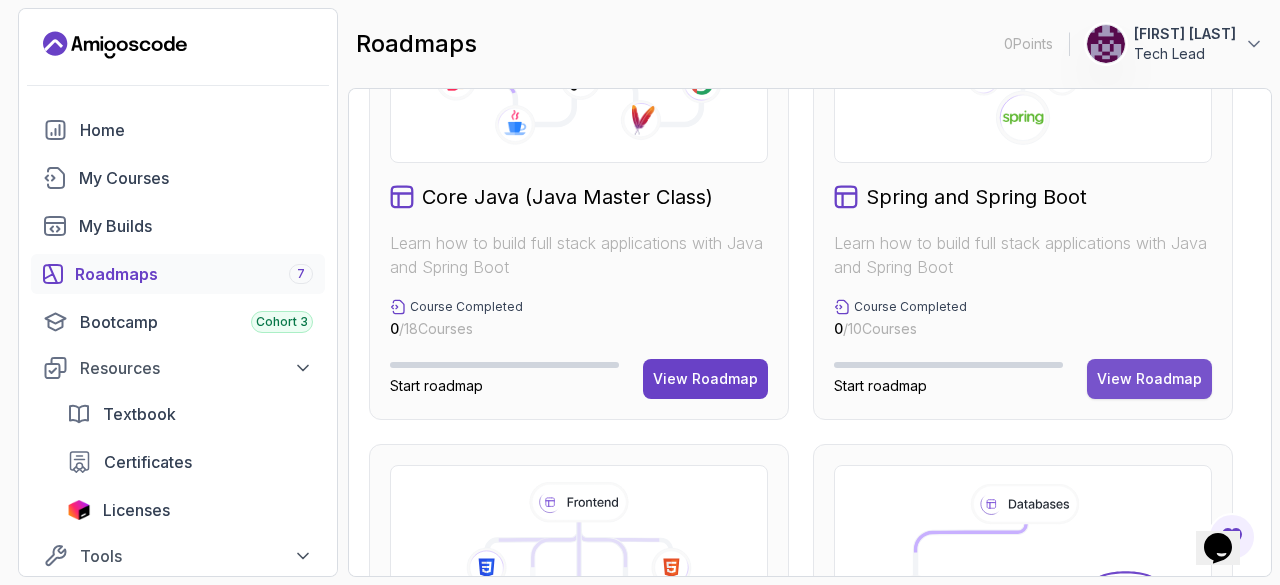 click on "View Roadmap" at bounding box center [1149, 379] 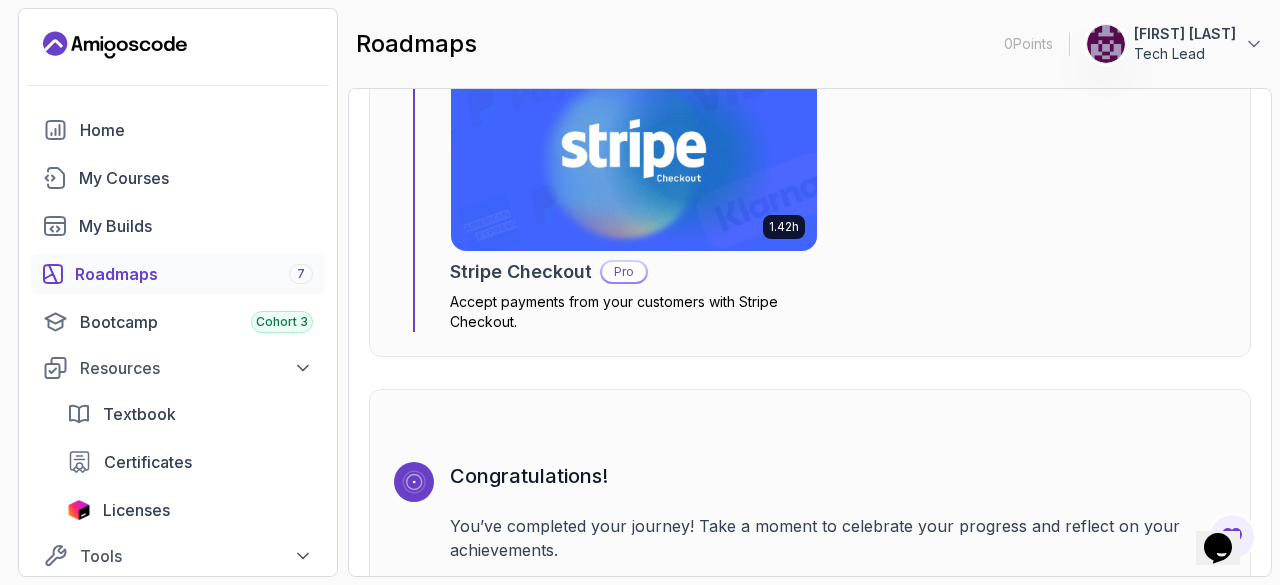 scroll, scrollTop: 6720, scrollLeft: 0, axis: vertical 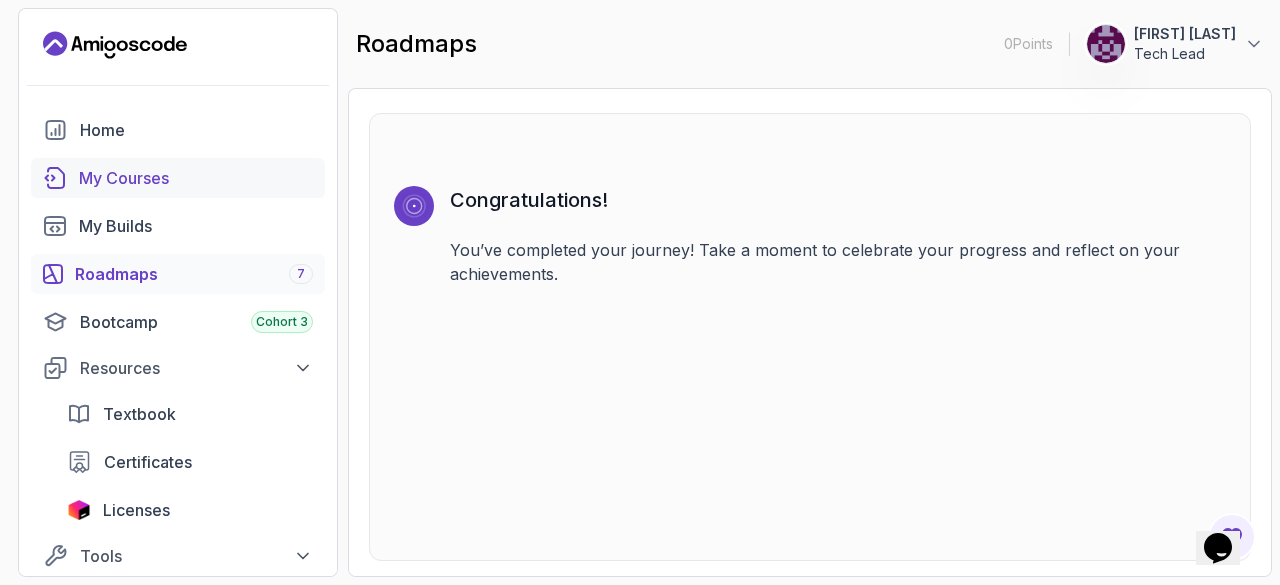 click on "My Courses" at bounding box center [196, 178] 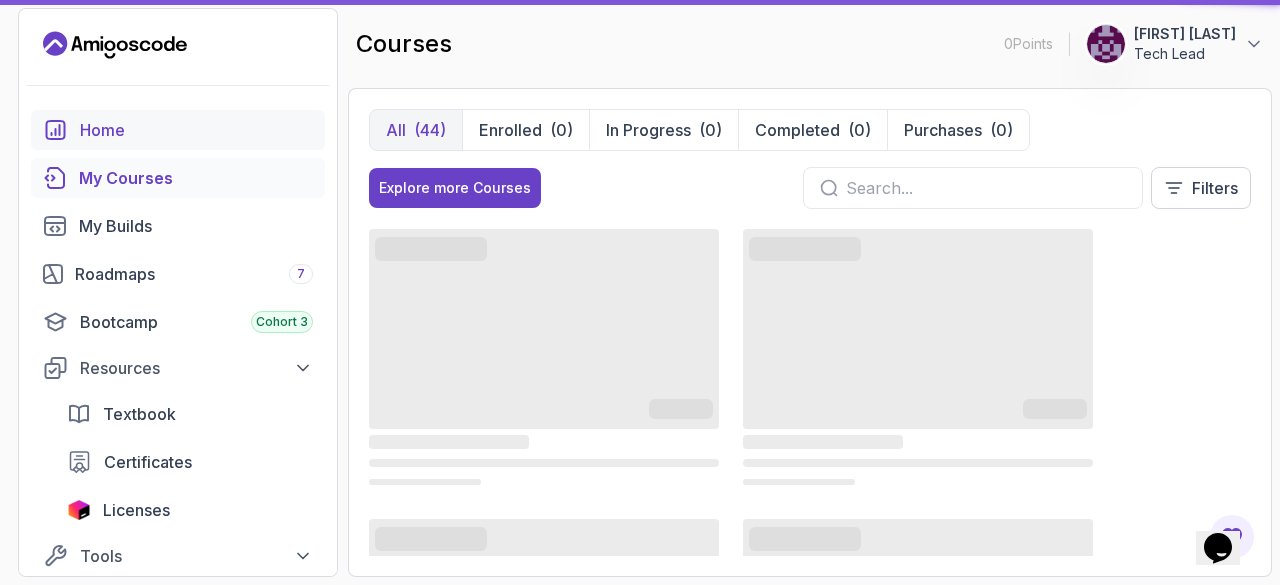 scroll, scrollTop: 0, scrollLeft: 0, axis: both 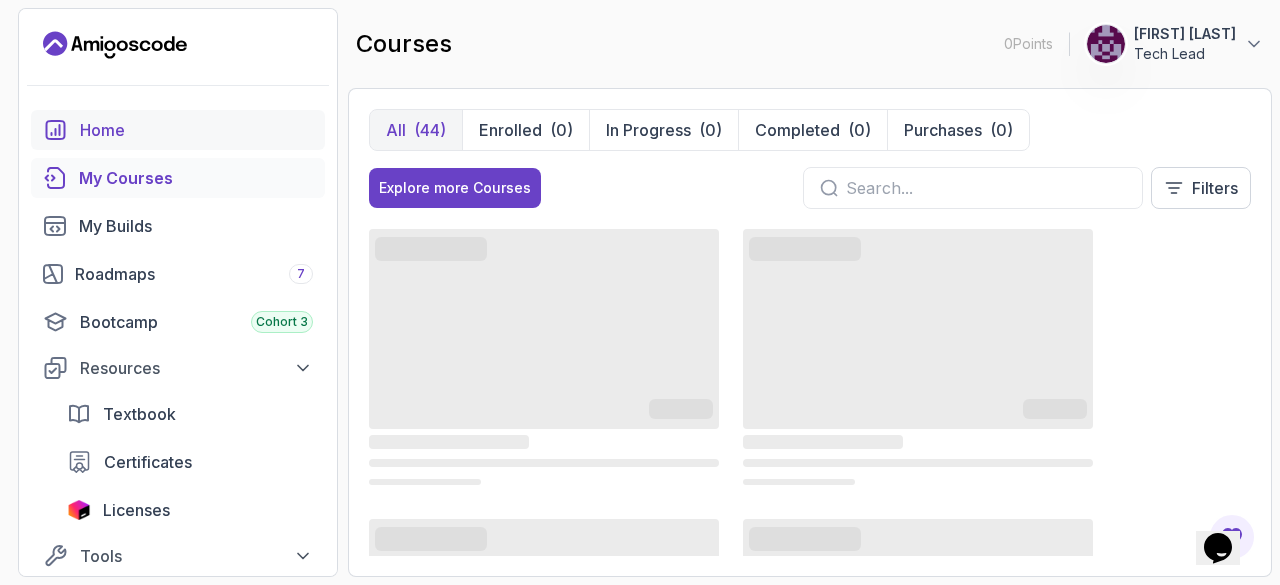 click on "Home" at bounding box center [178, 130] 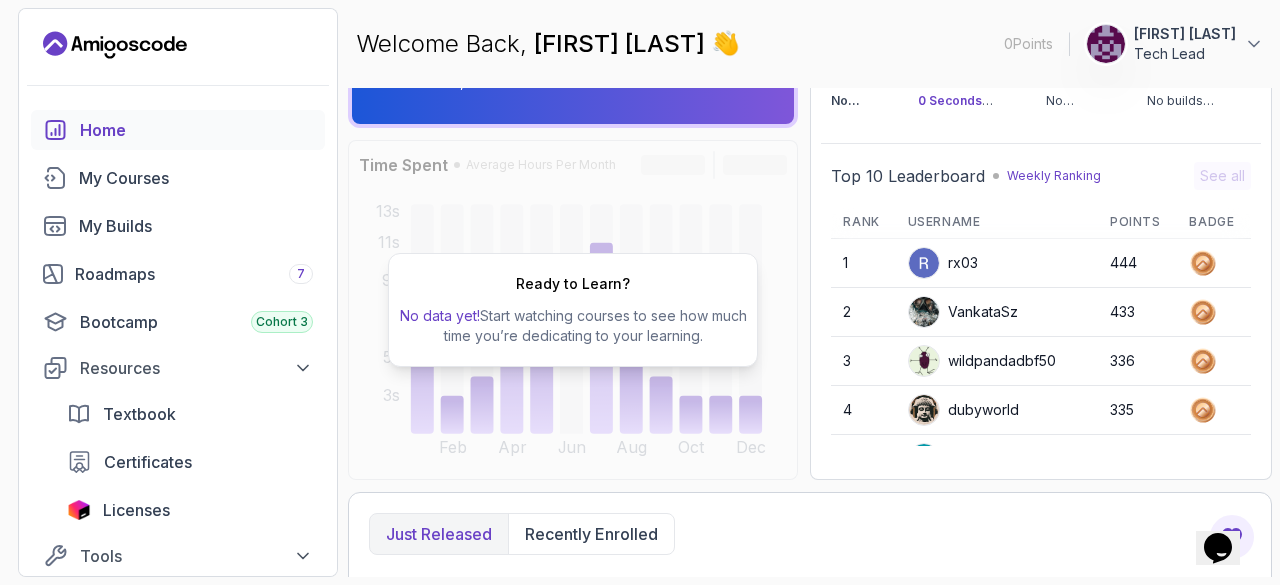 scroll, scrollTop: 0, scrollLeft: 0, axis: both 